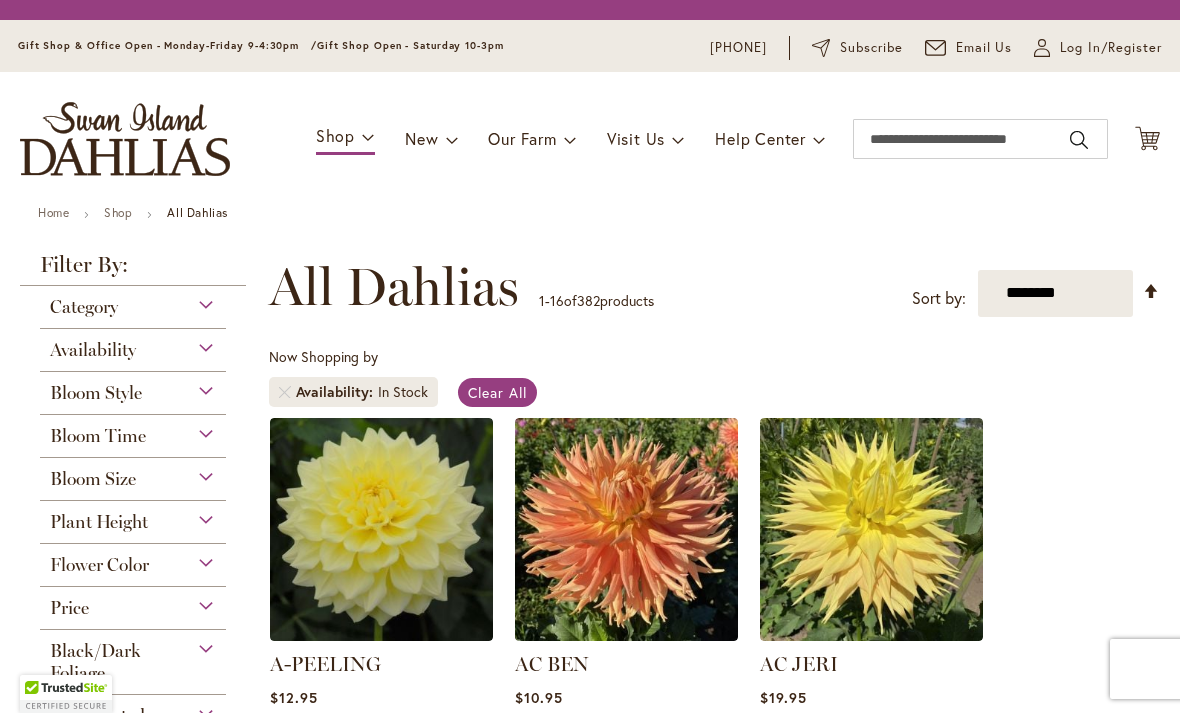 scroll, scrollTop: 0, scrollLeft: 0, axis: both 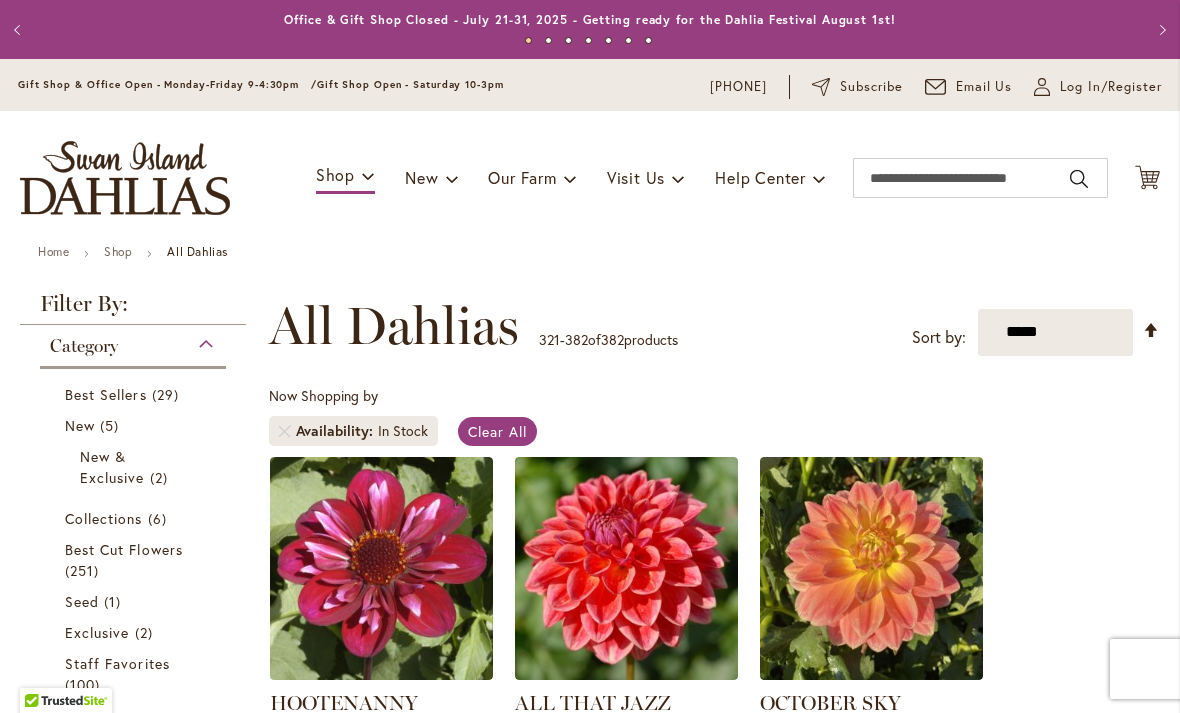 click on "Log In/Register" at bounding box center (1111, 87) 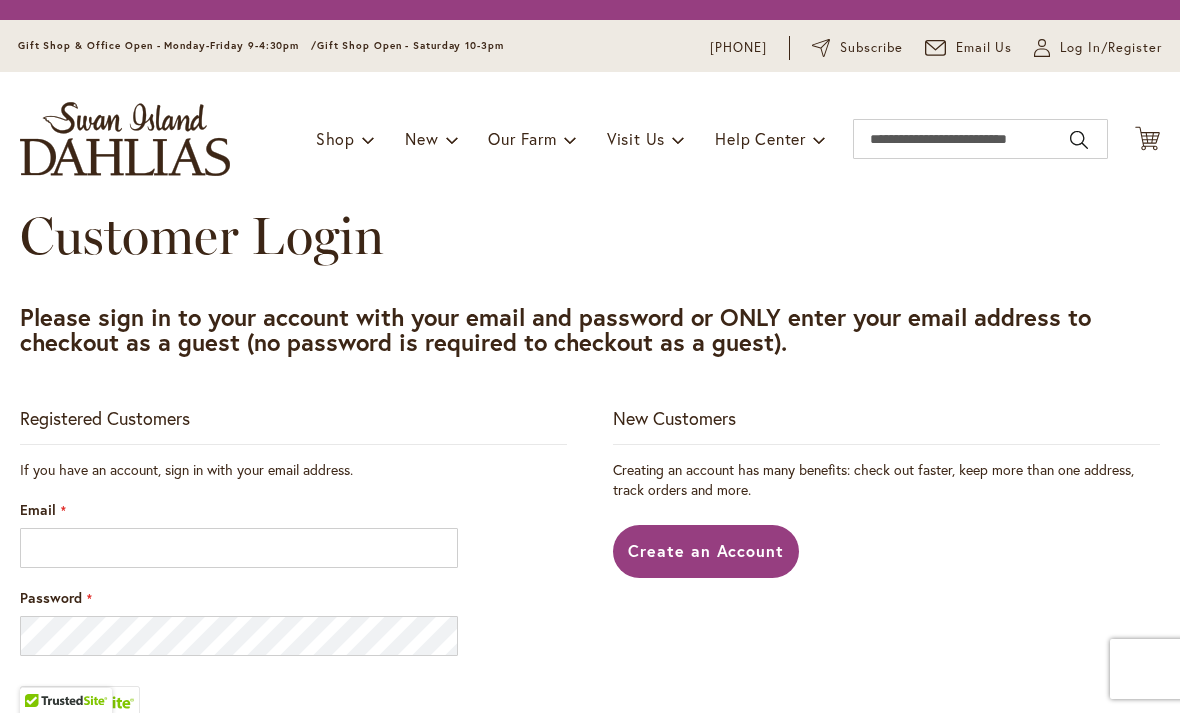 scroll, scrollTop: 0, scrollLeft: 0, axis: both 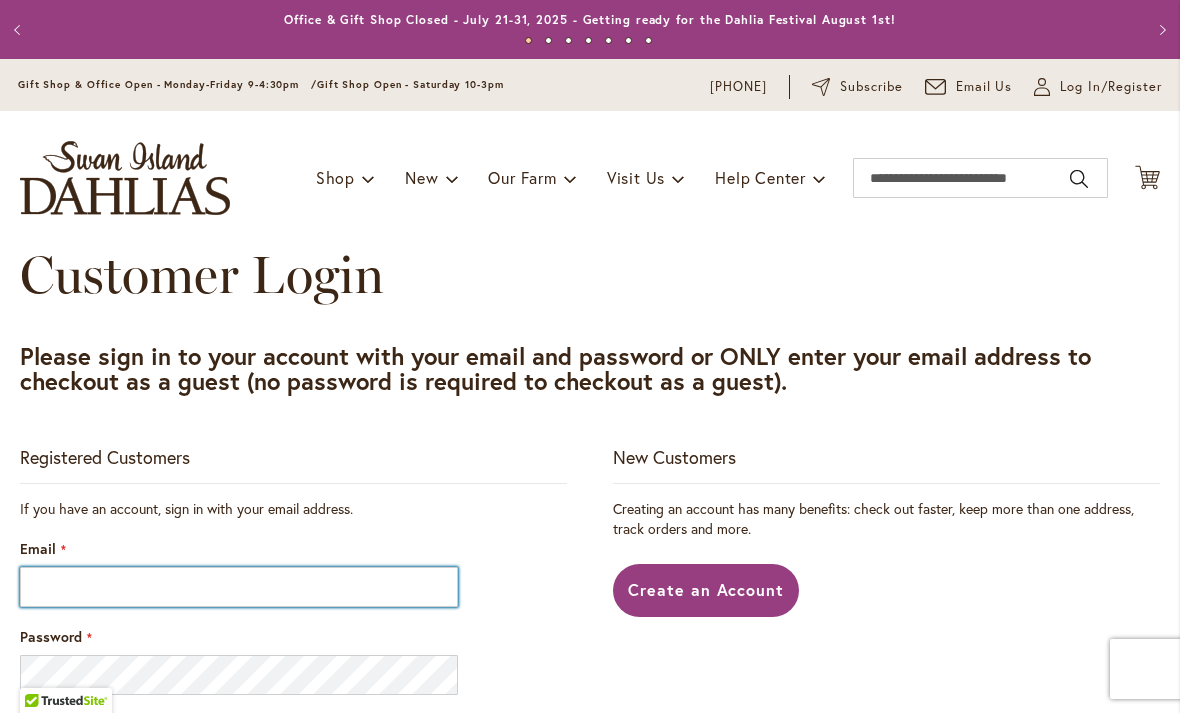 click on "Email" at bounding box center [239, 587] 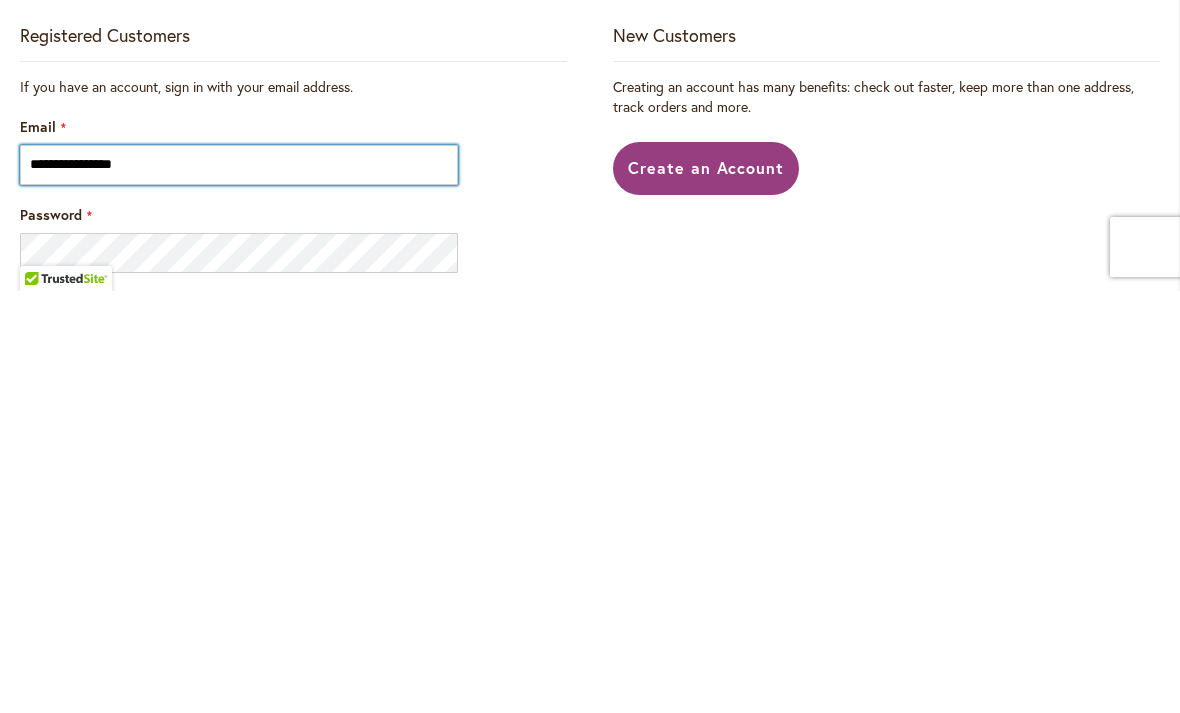 type on "**********" 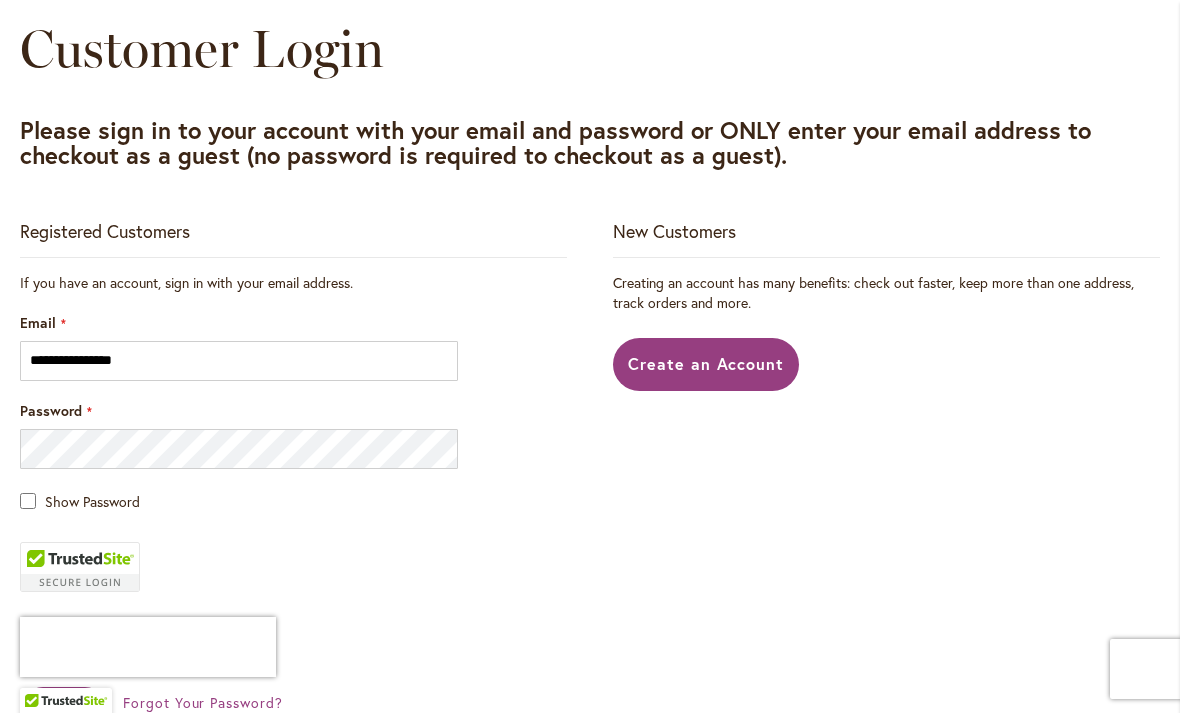 scroll, scrollTop: 410, scrollLeft: 0, axis: vertical 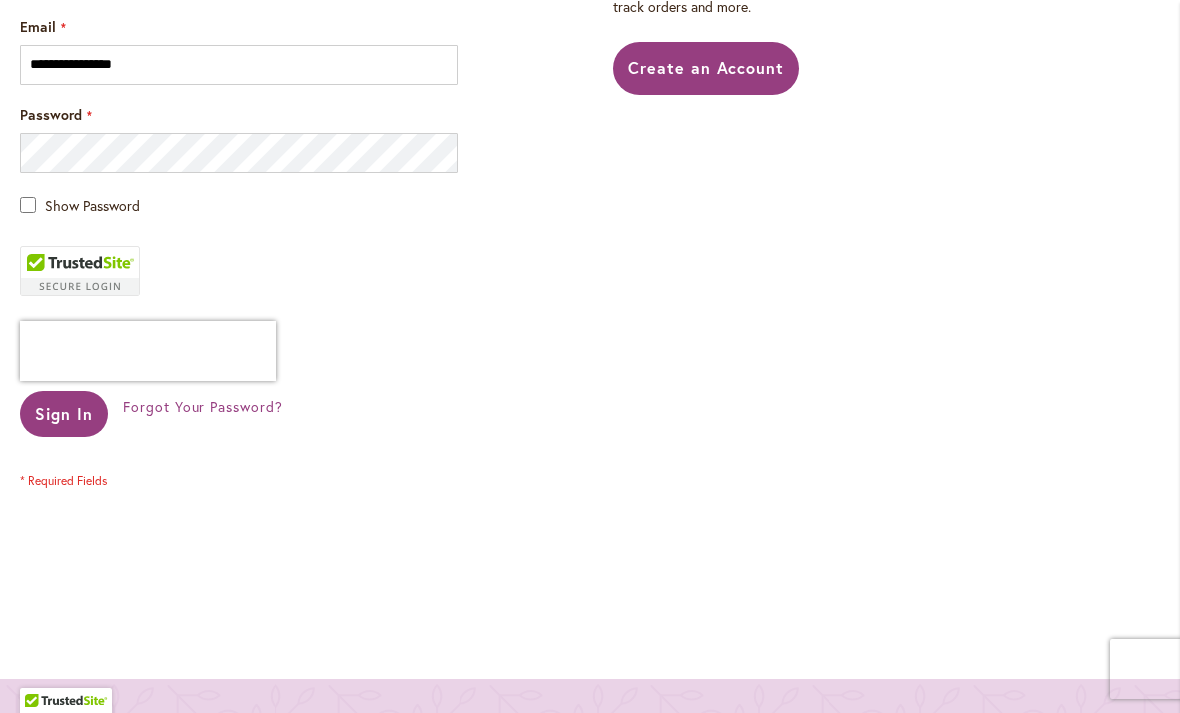 click on "Sign In" at bounding box center [64, 413] 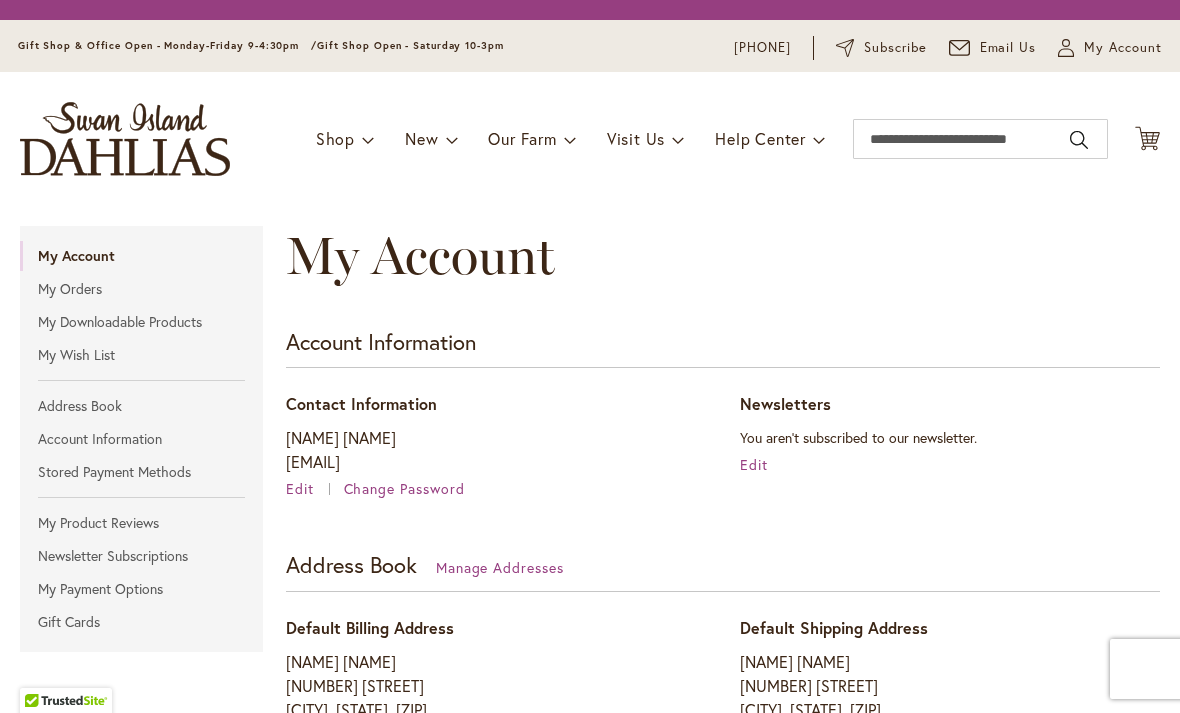 scroll, scrollTop: 0, scrollLeft: 0, axis: both 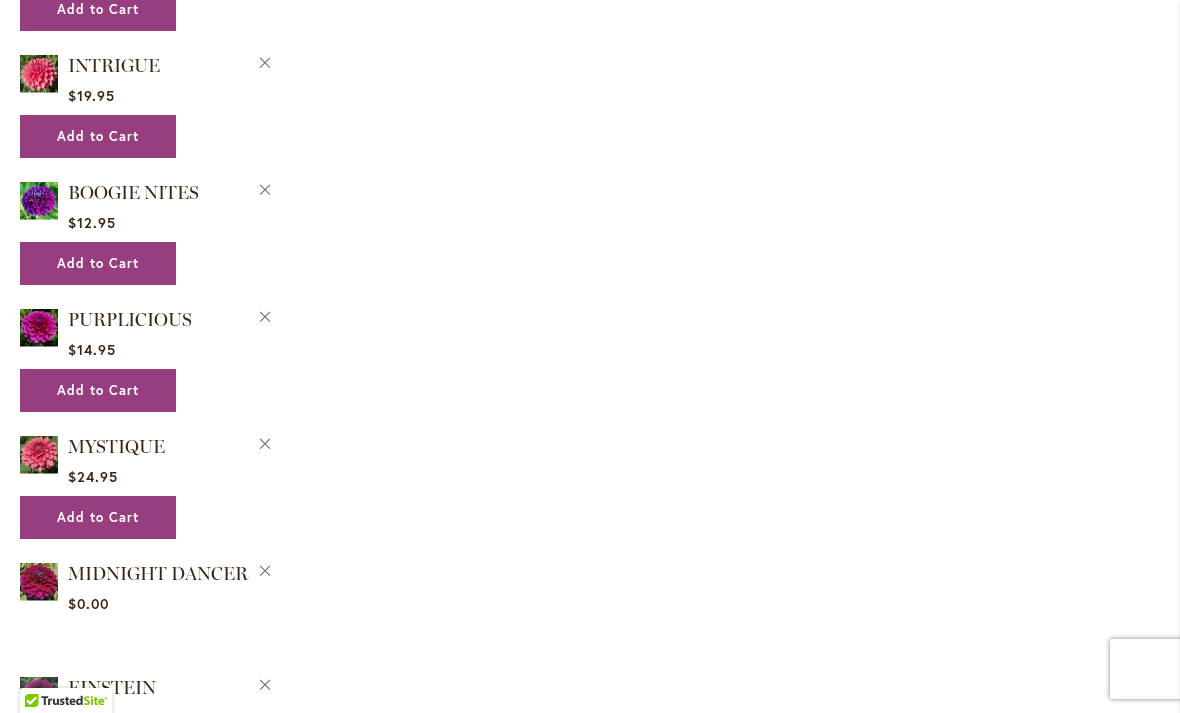 click on "My Account
Account Information
Contact Information
Jill Heroux
kila26@yahoo.com
Edit
Change Password
Newsletters
You aren't subscribed to our newsletter.
Edit
Address Book
Manage Addresses
T:" at bounding box center (590, 389) 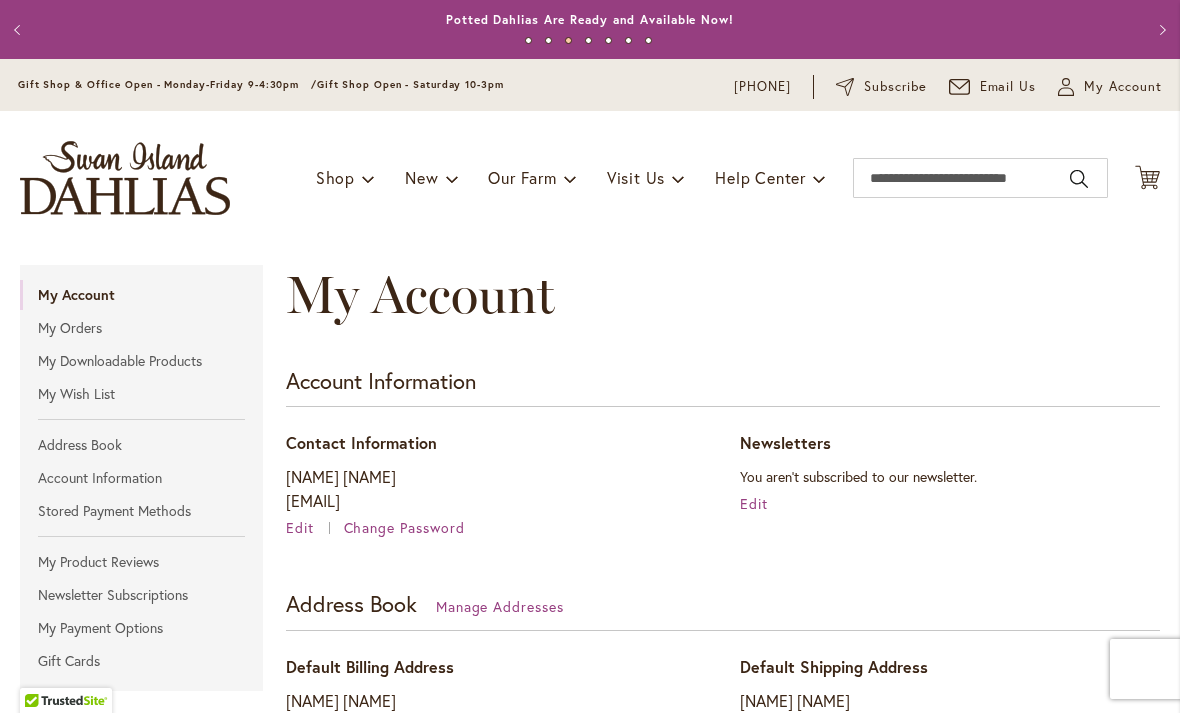 scroll, scrollTop: 0, scrollLeft: 0, axis: both 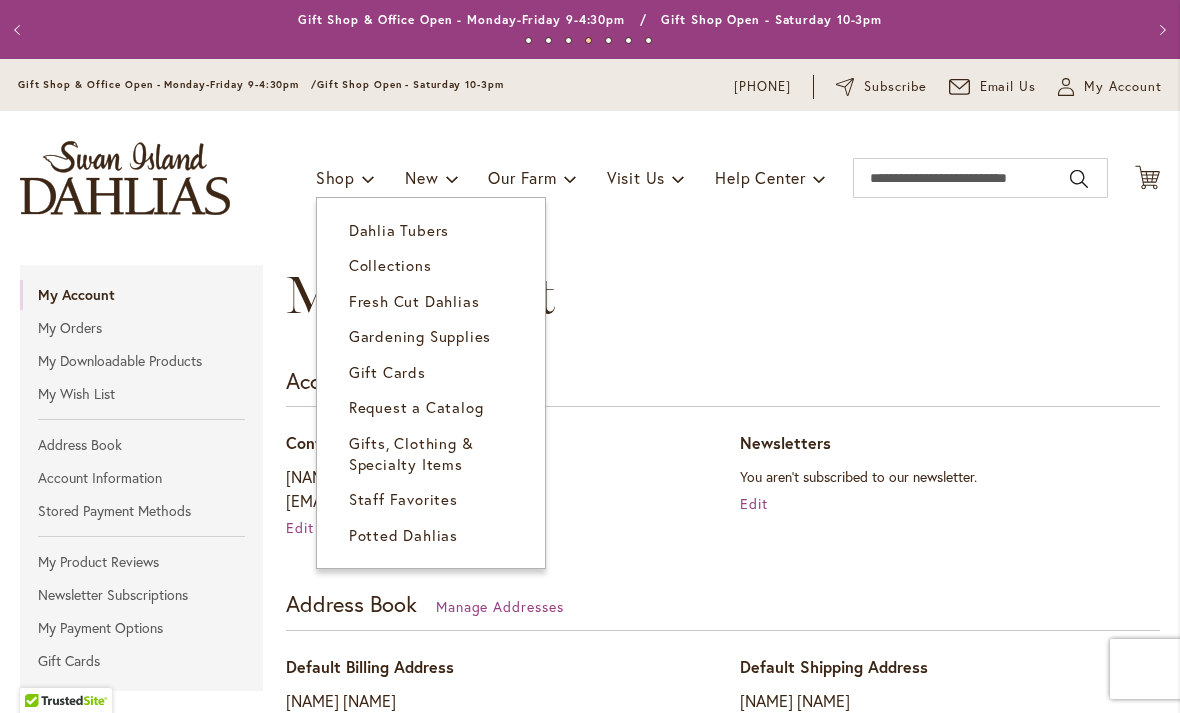 click on "Dahlia Tubers" at bounding box center (399, 230) 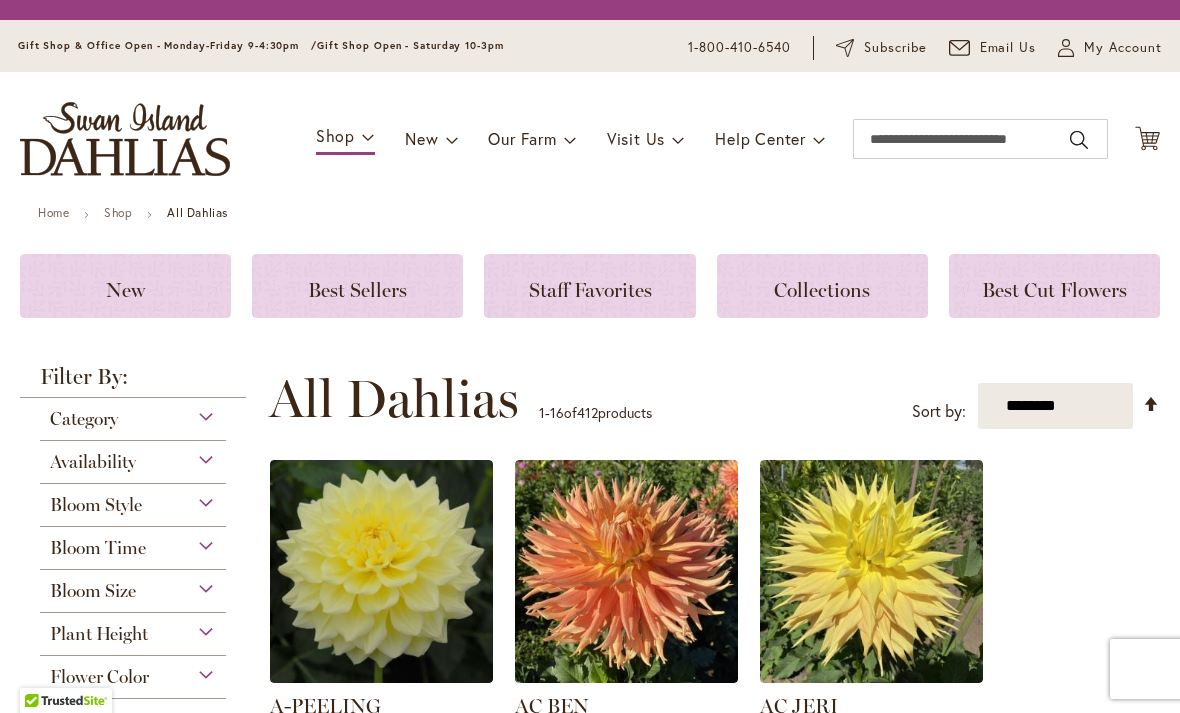scroll, scrollTop: 0, scrollLeft: 0, axis: both 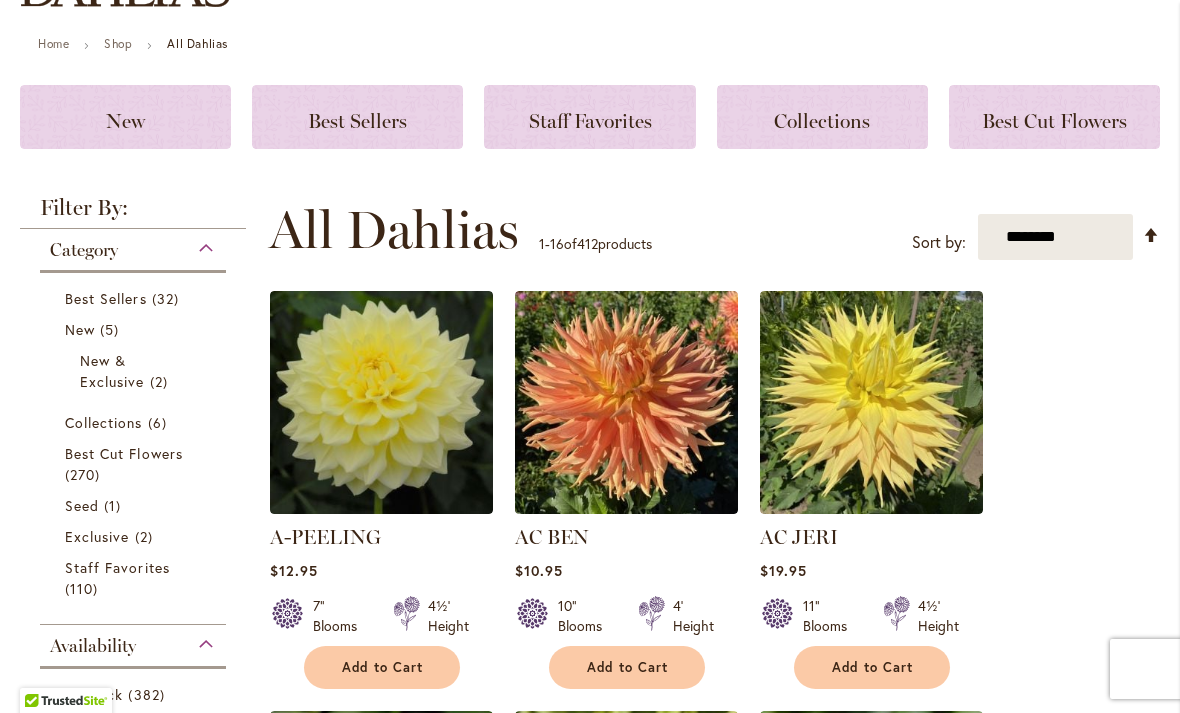 click on "**********" at bounding box center (1055, 237) 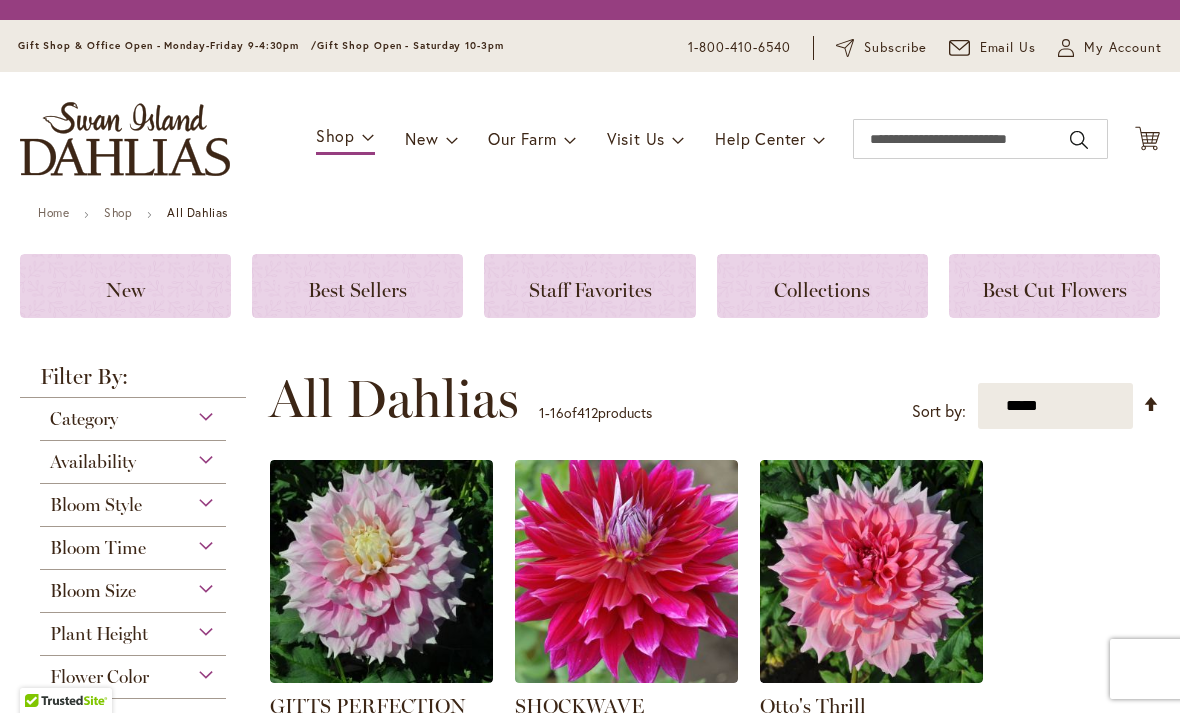scroll, scrollTop: 0, scrollLeft: 0, axis: both 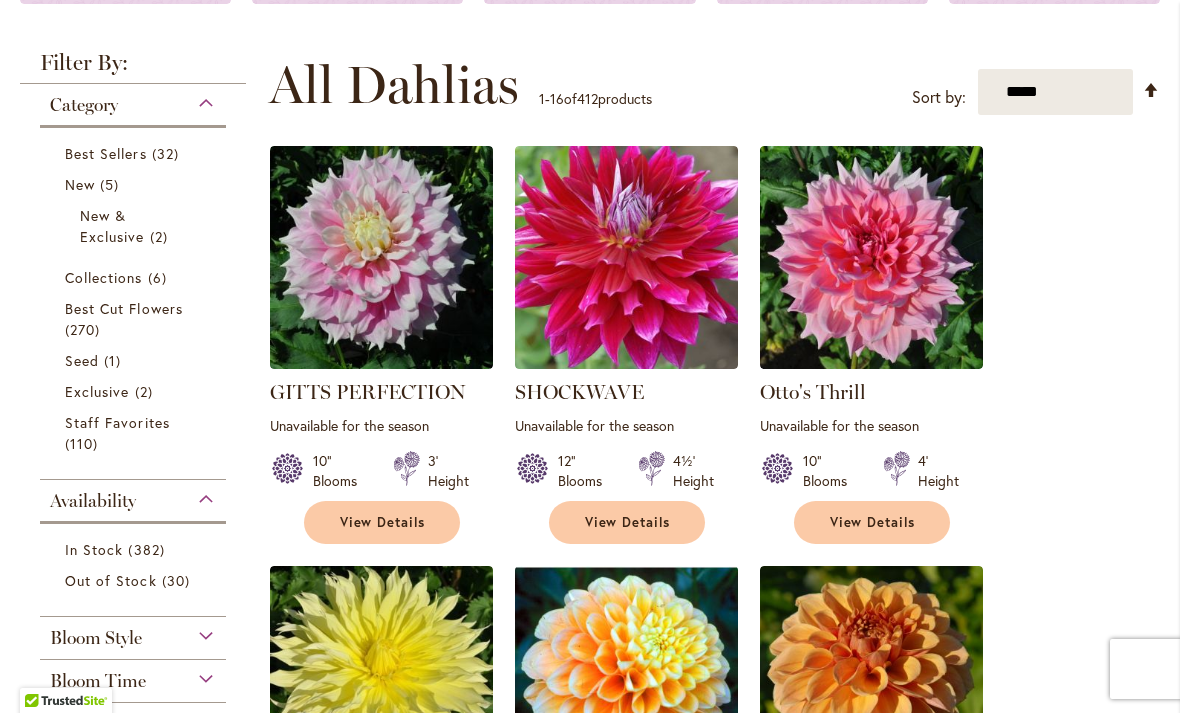 click on "Set Descending Direction" at bounding box center [1151, 89] 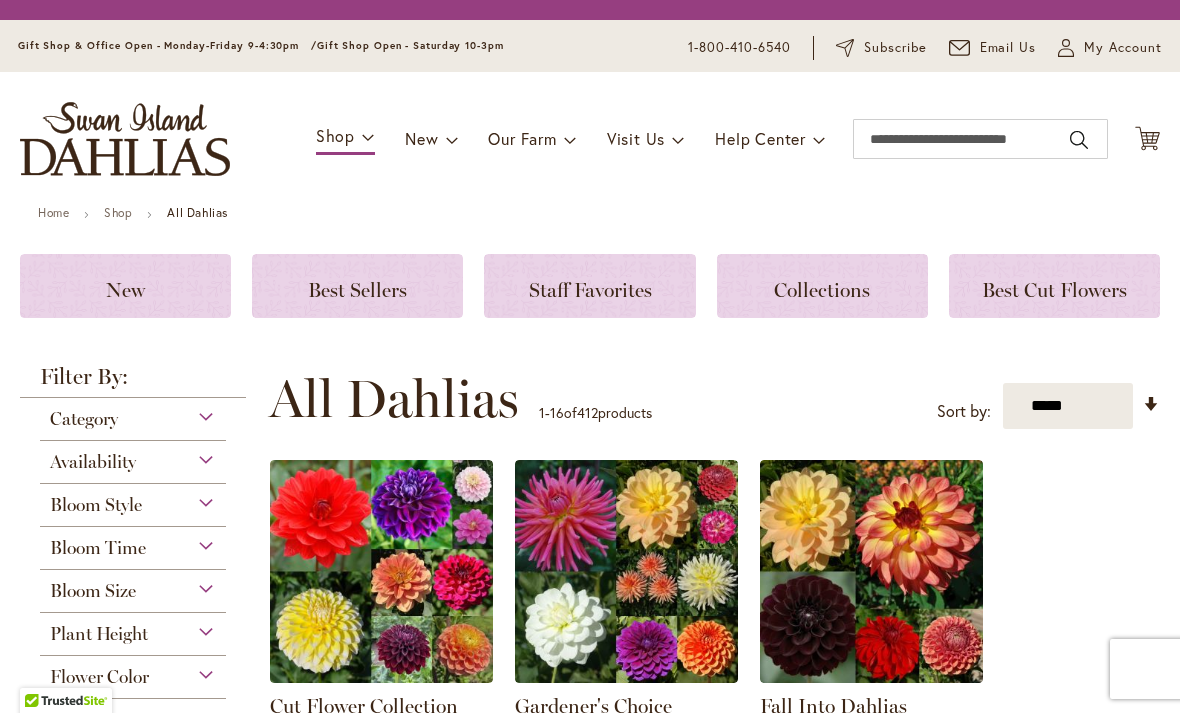 scroll, scrollTop: 0, scrollLeft: 0, axis: both 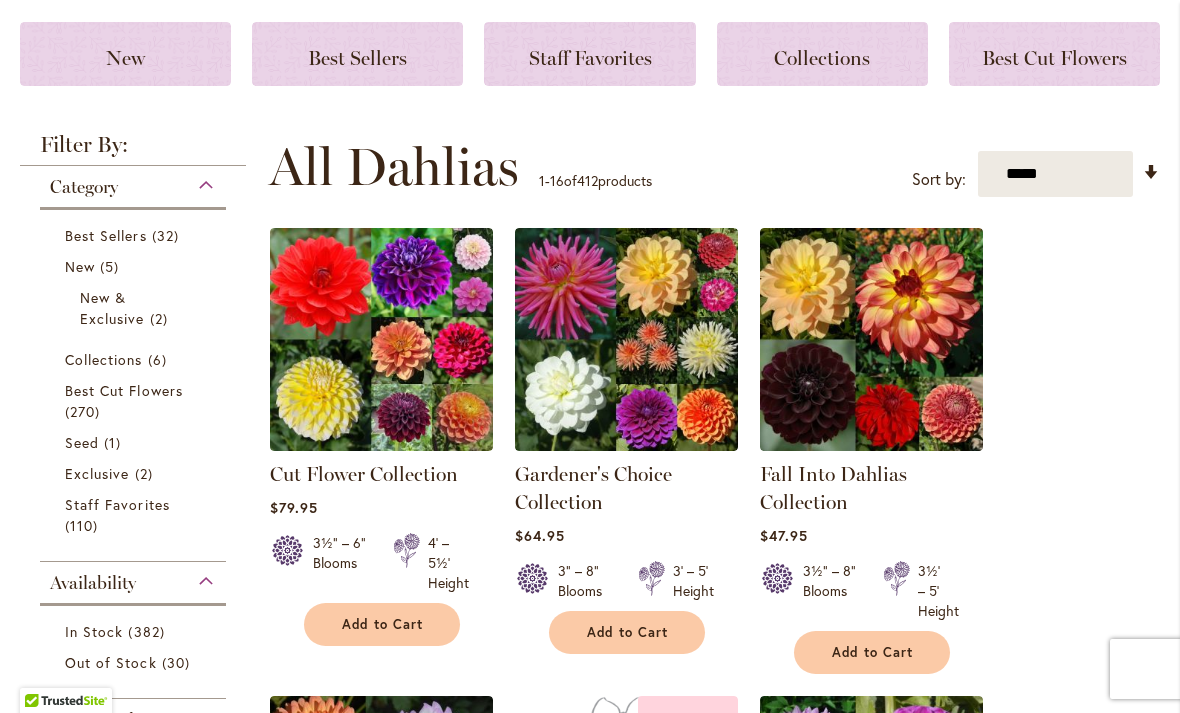 click on "Set Ascending Direction" at bounding box center [1151, 171] 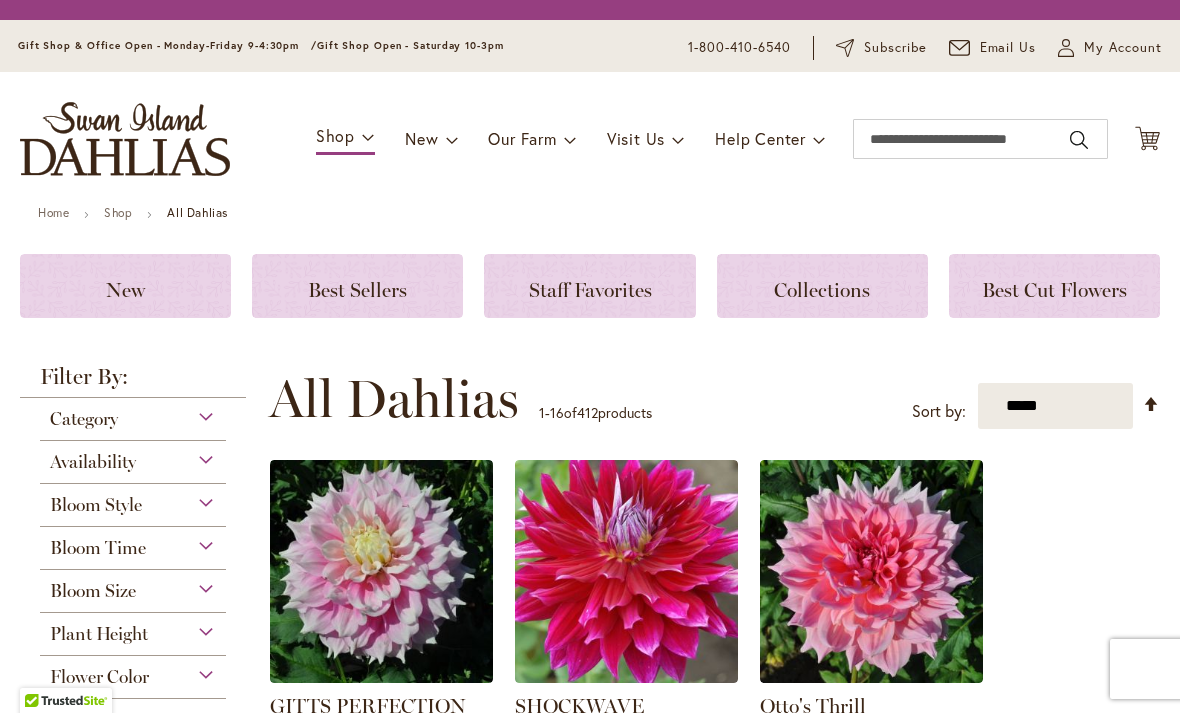 scroll, scrollTop: 0, scrollLeft: 0, axis: both 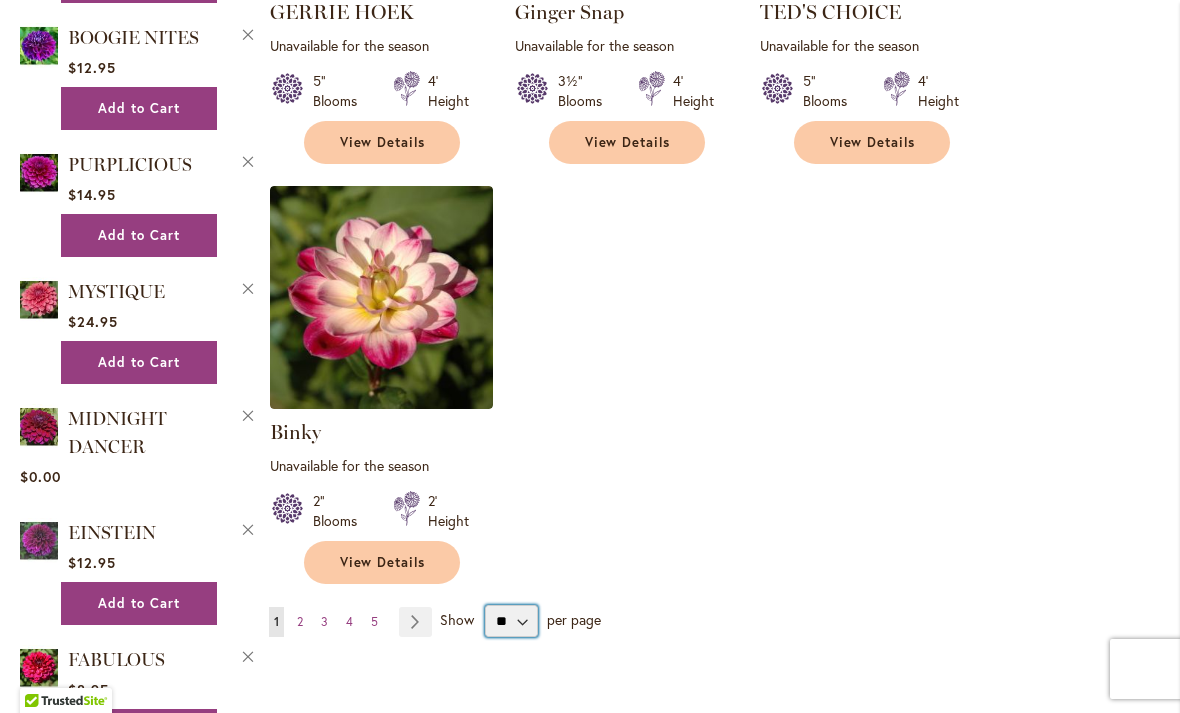 click on "**
**
**
**" at bounding box center [511, 621] 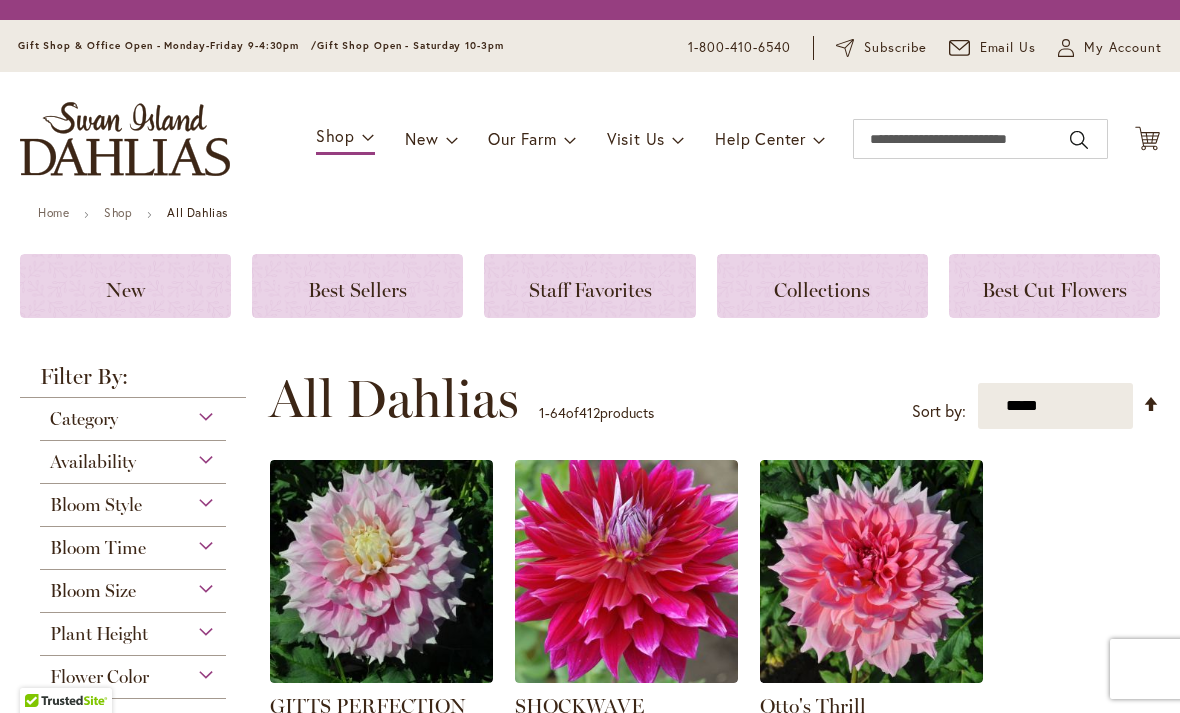 scroll, scrollTop: 0, scrollLeft: 0, axis: both 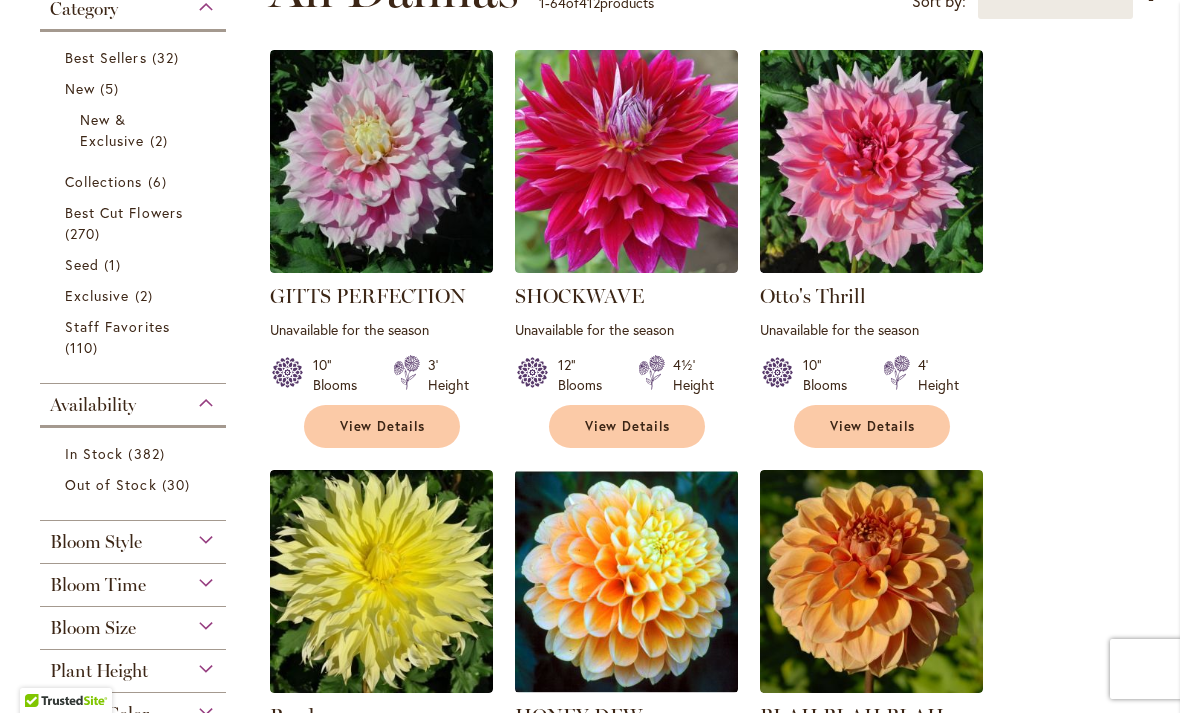 click on "382
items" at bounding box center (148, 453) 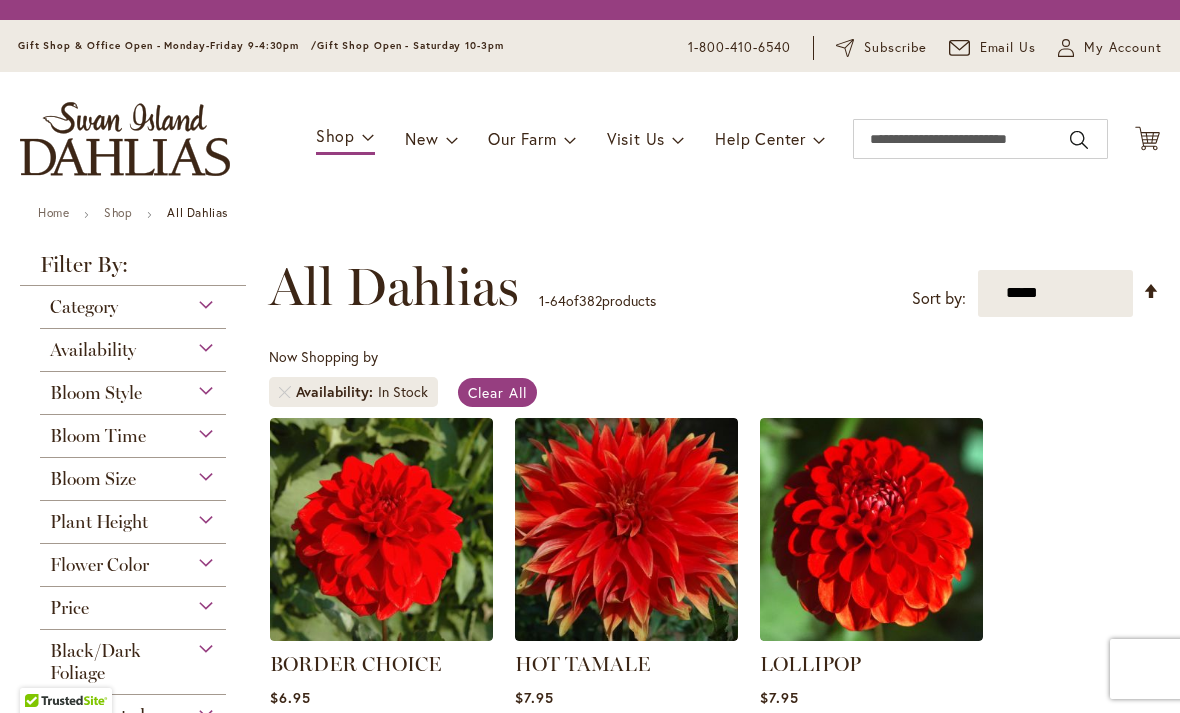 scroll, scrollTop: 0, scrollLeft: 0, axis: both 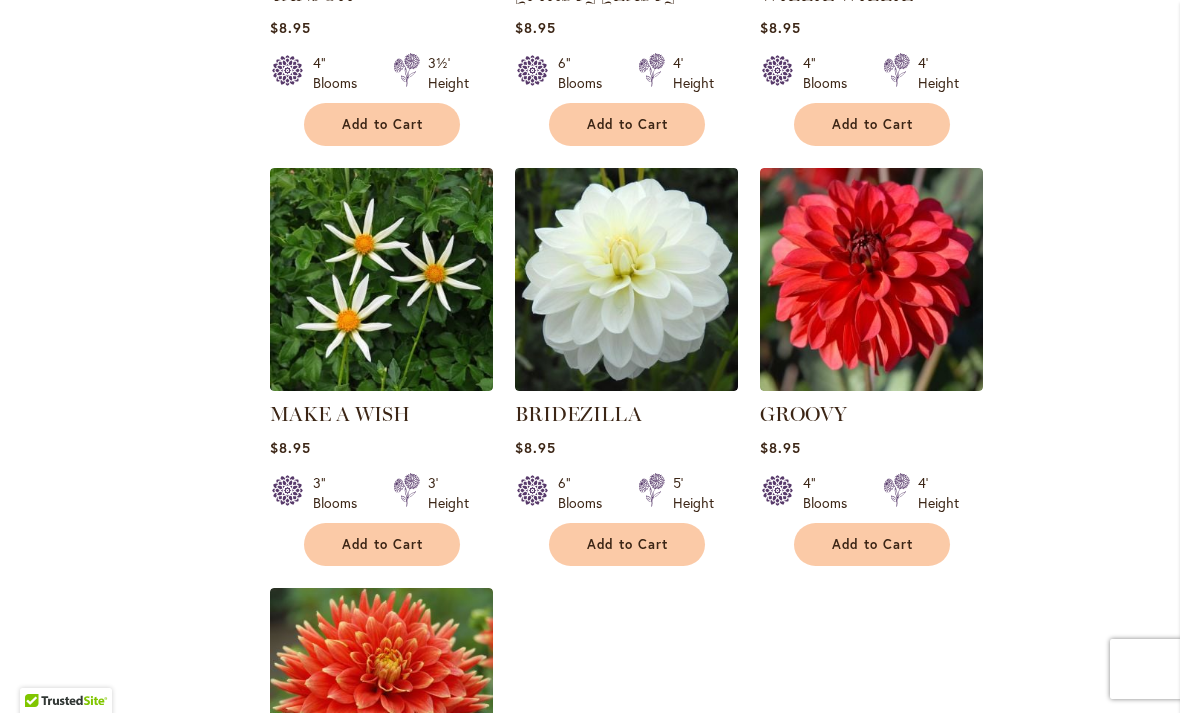 click at bounding box center [871, 279] 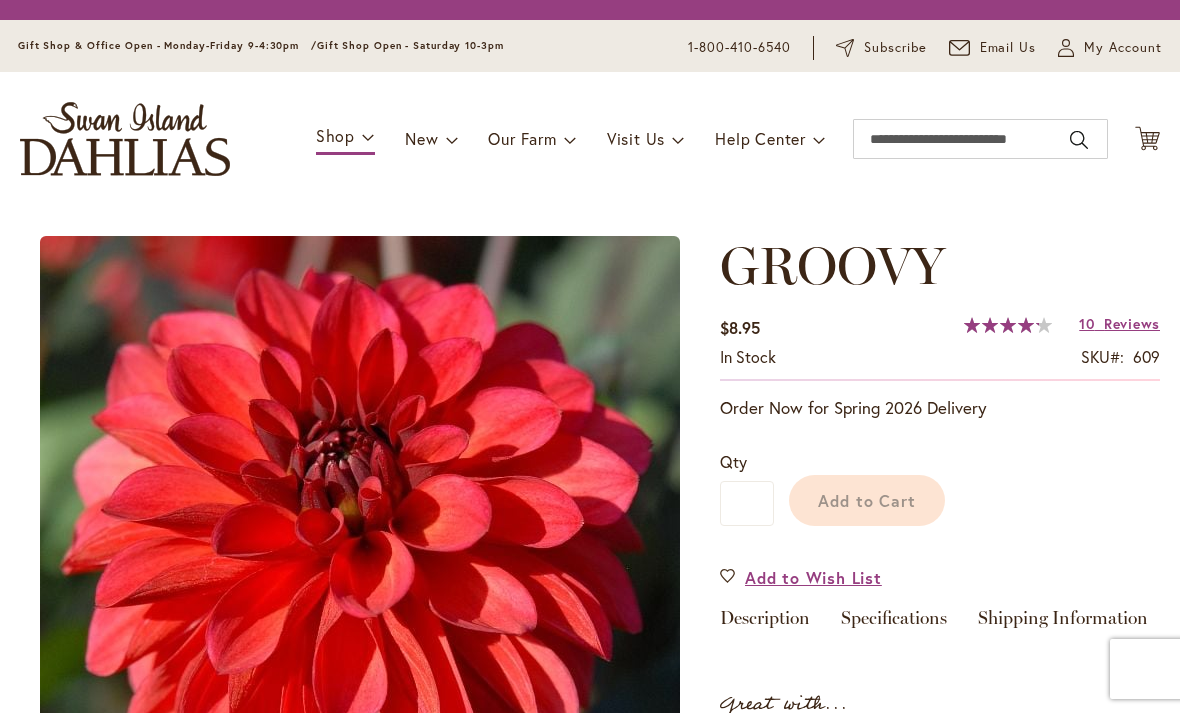 scroll, scrollTop: 0, scrollLeft: 0, axis: both 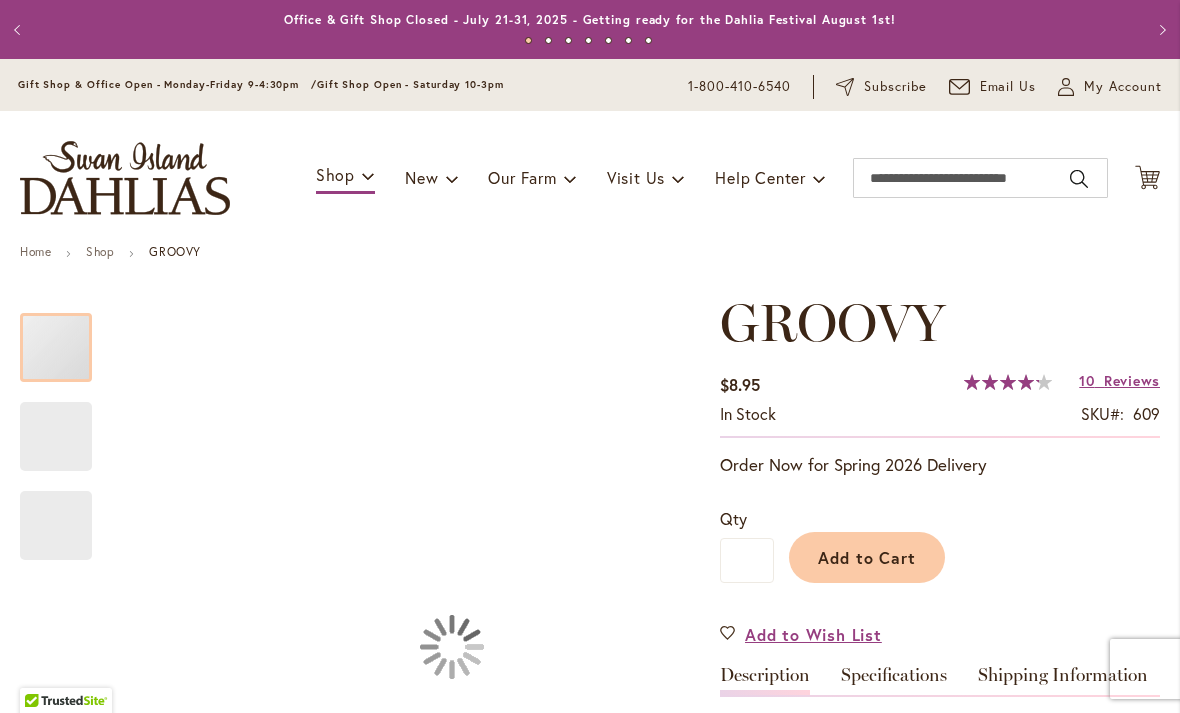 type on "****" 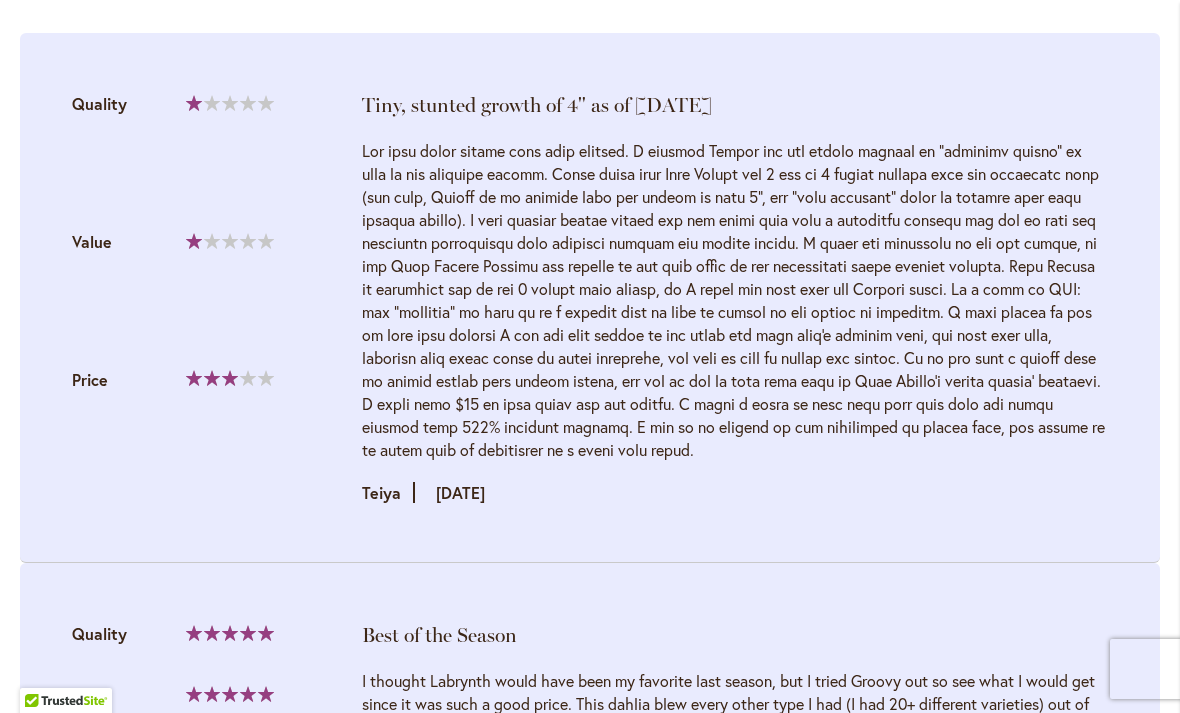 scroll, scrollTop: 2039, scrollLeft: 0, axis: vertical 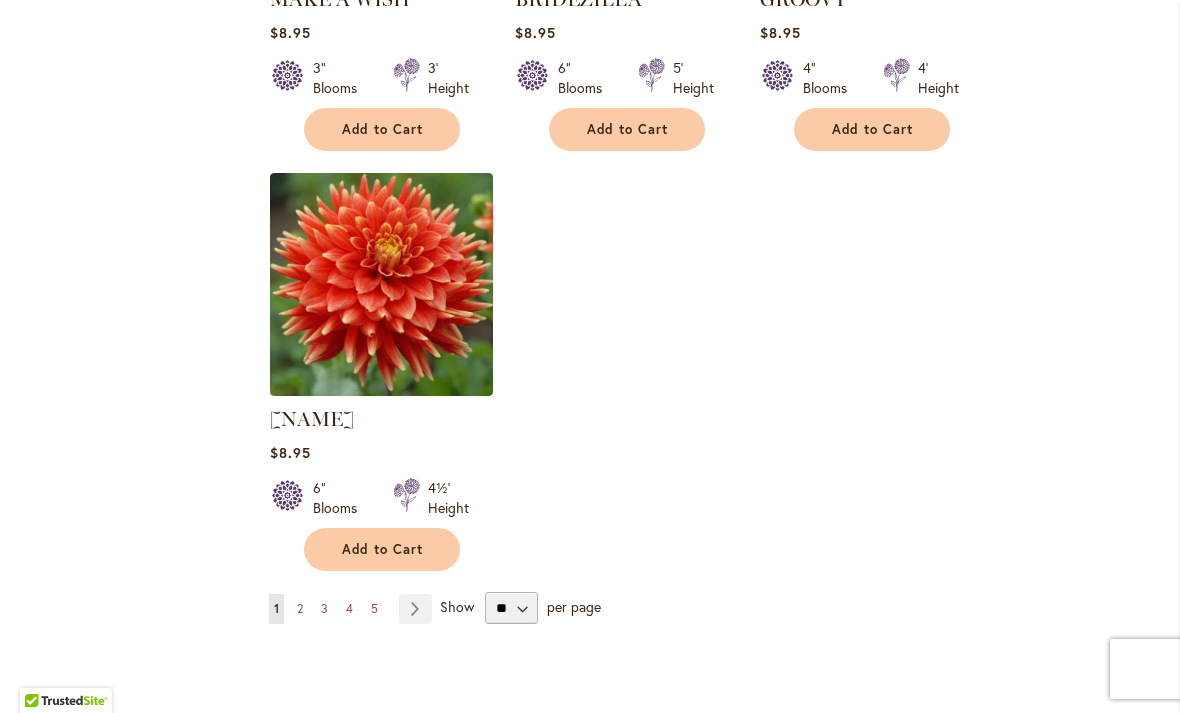 click on "2" at bounding box center [300, 608] 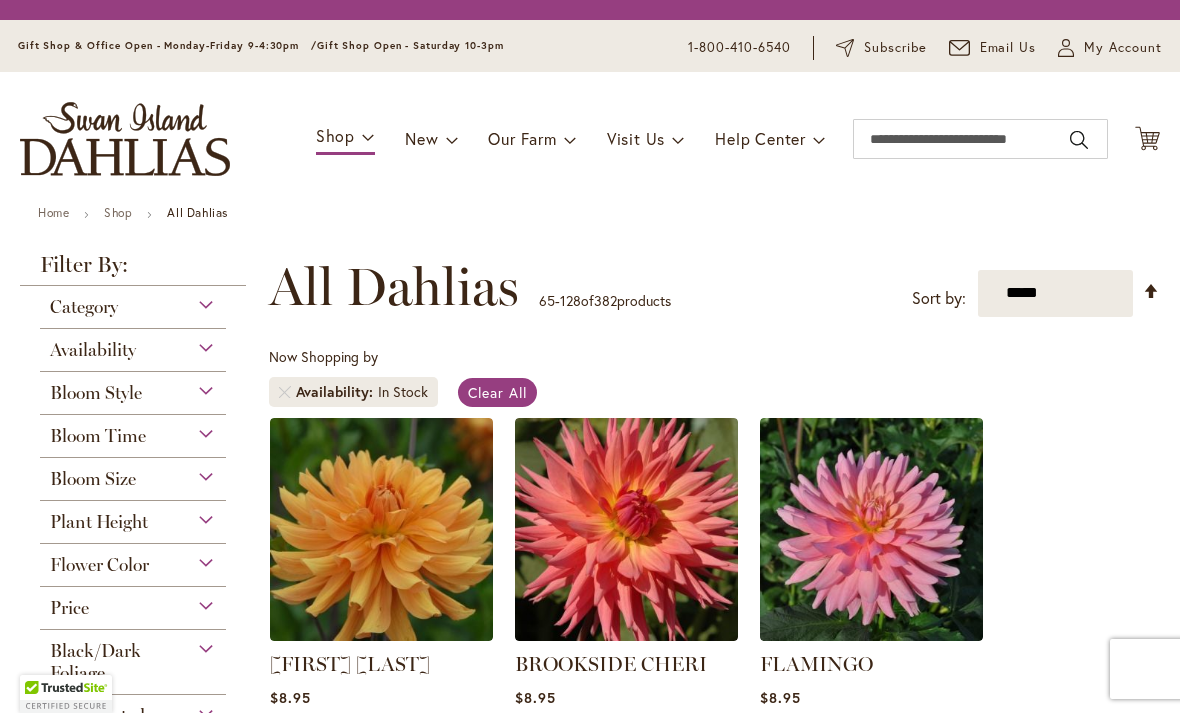 scroll, scrollTop: 0, scrollLeft: 0, axis: both 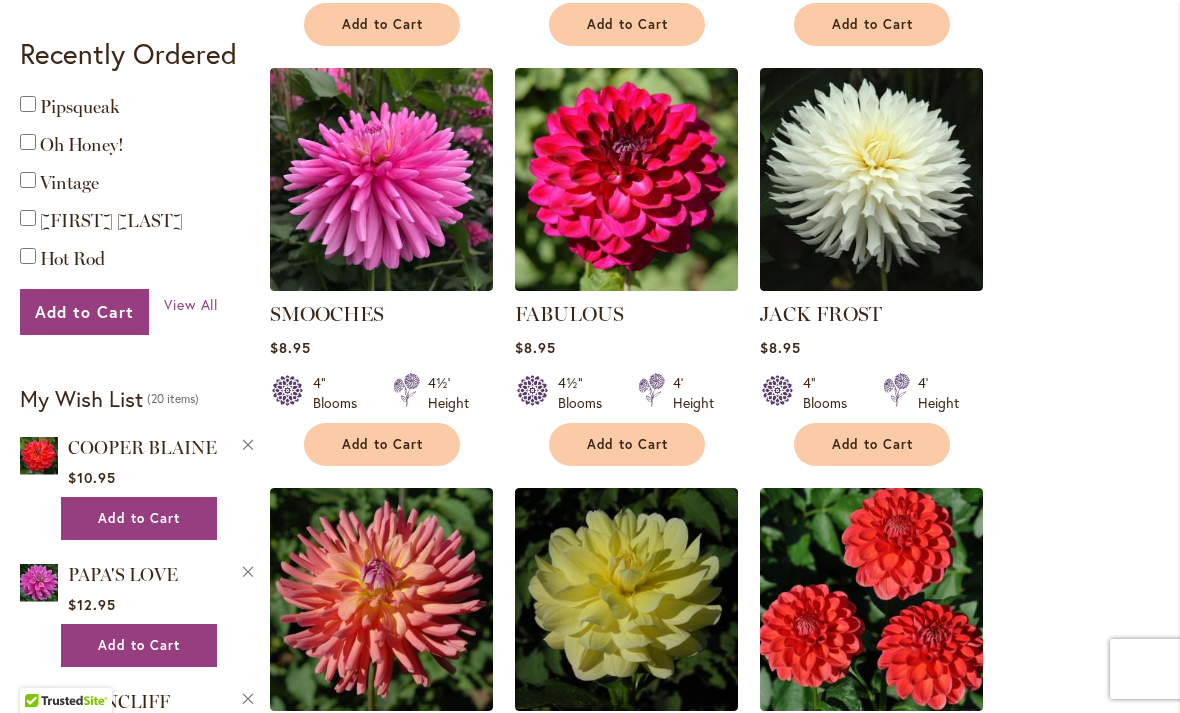 click on "FABULOUS" at bounding box center (569, 314) 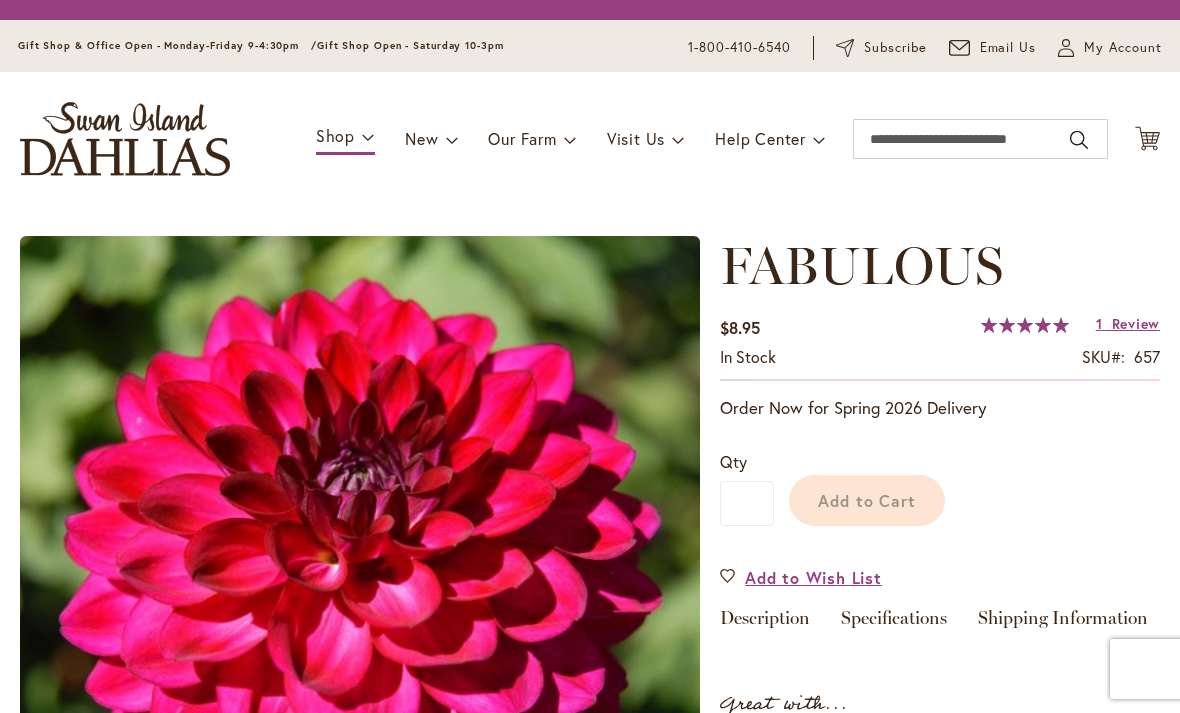 scroll, scrollTop: 0, scrollLeft: 0, axis: both 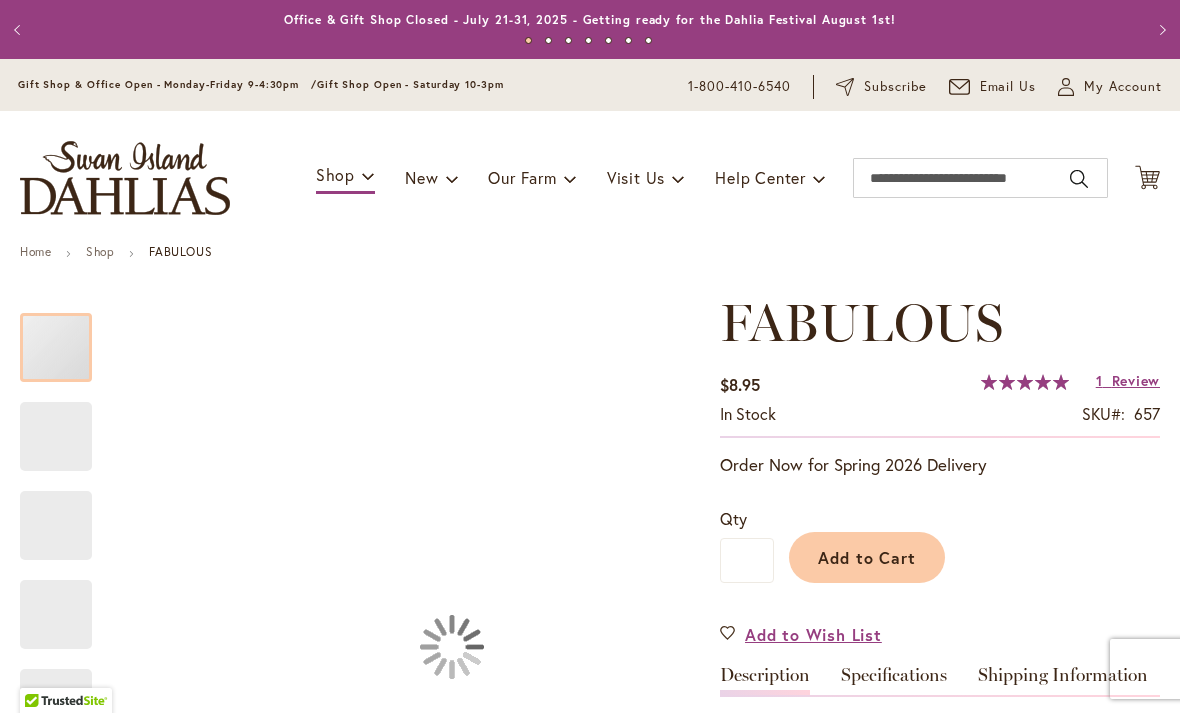 type on "****" 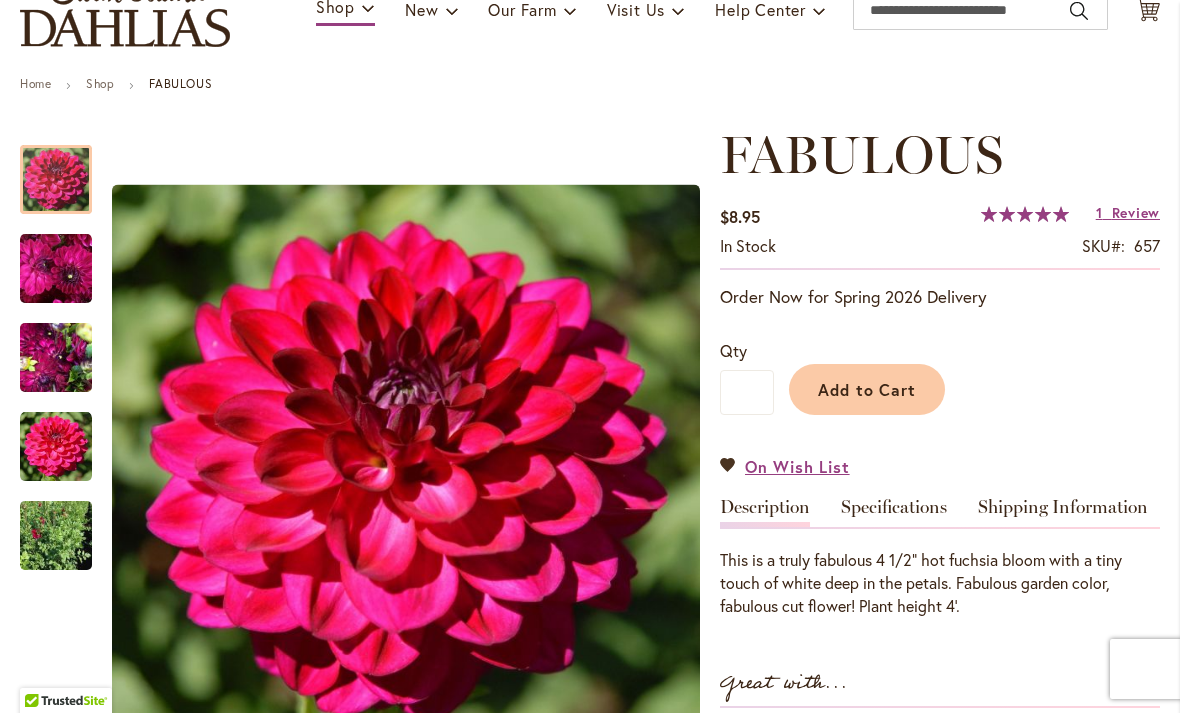 scroll, scrollTop: 236, scrollLeft: 0, axis: vertical 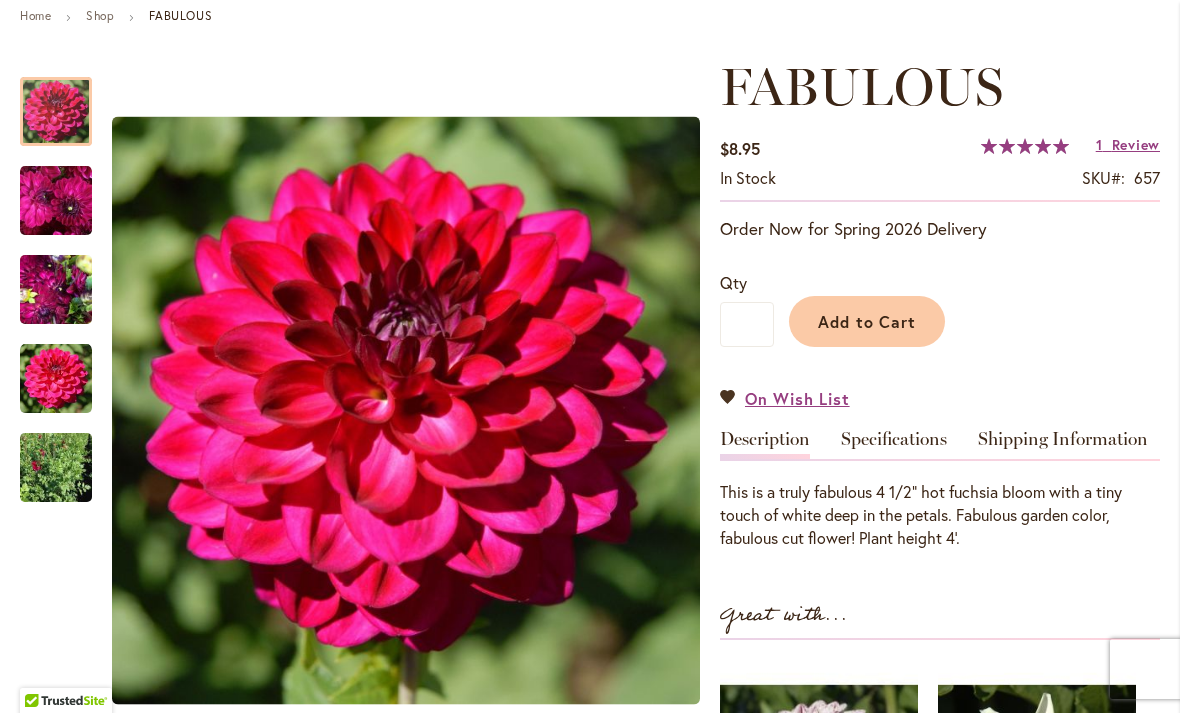 click at bounding box center (56, 200) 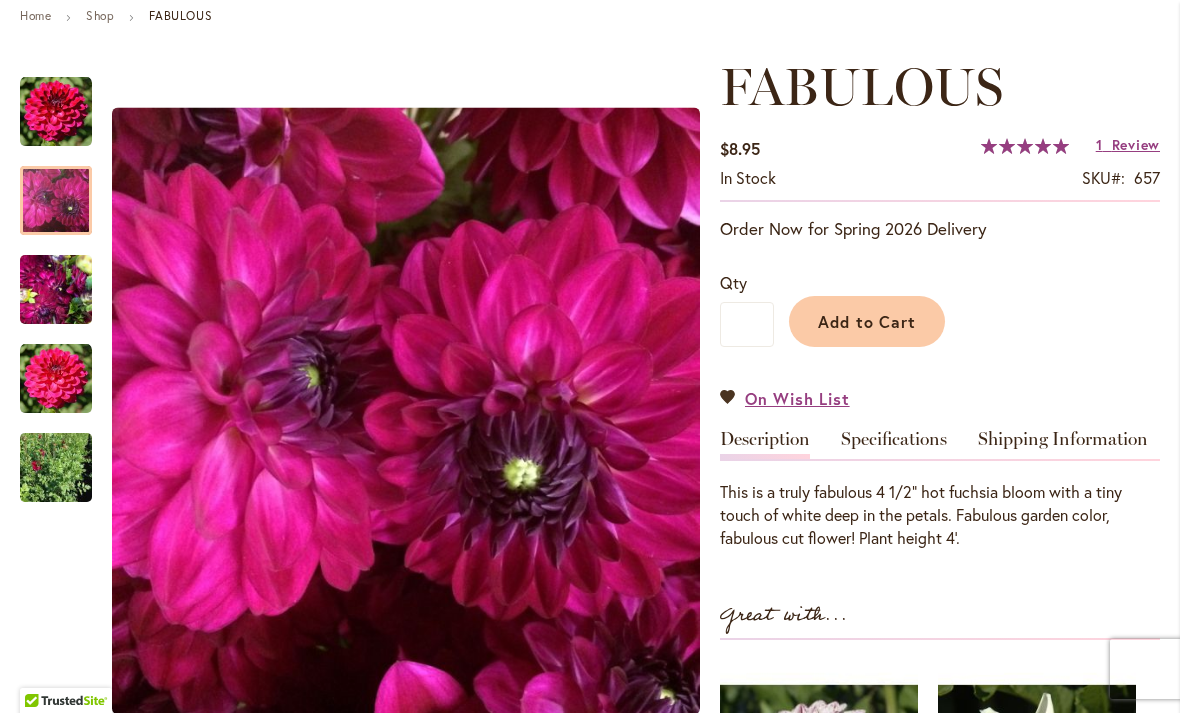 click at bounding box center (56, 290) 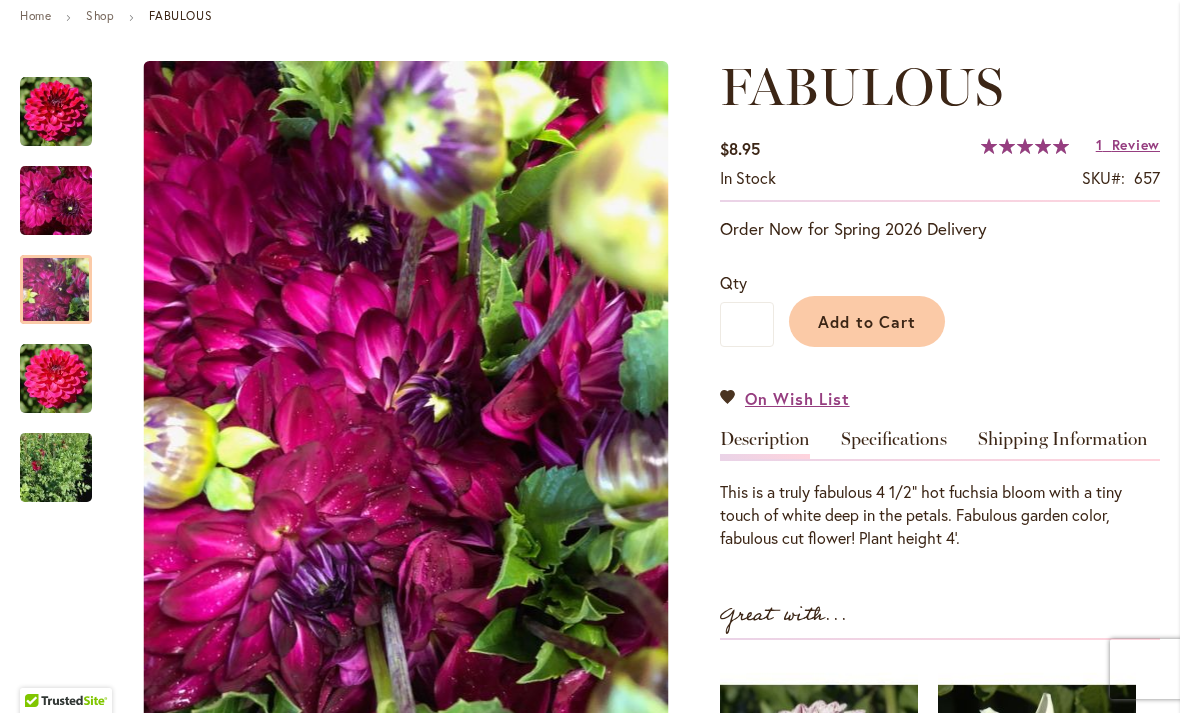click at bounding box center [56, 379] 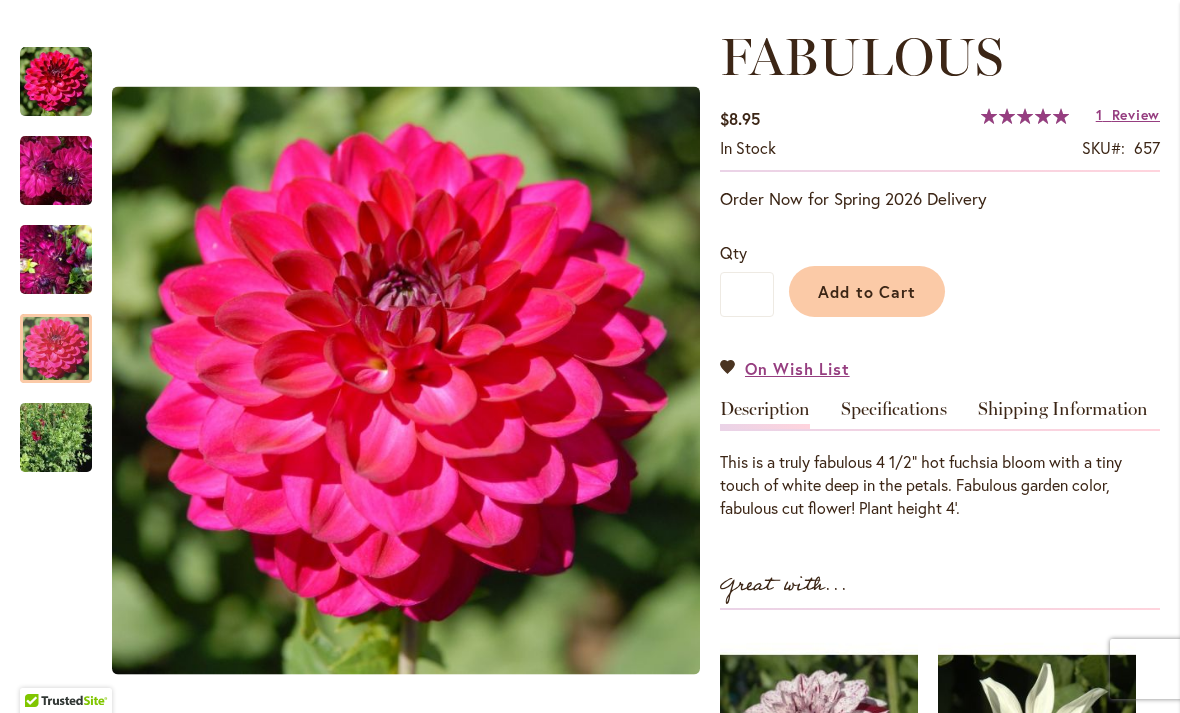 scroll, scrollTop: 260, scrollLeft: 0, axis: vertical 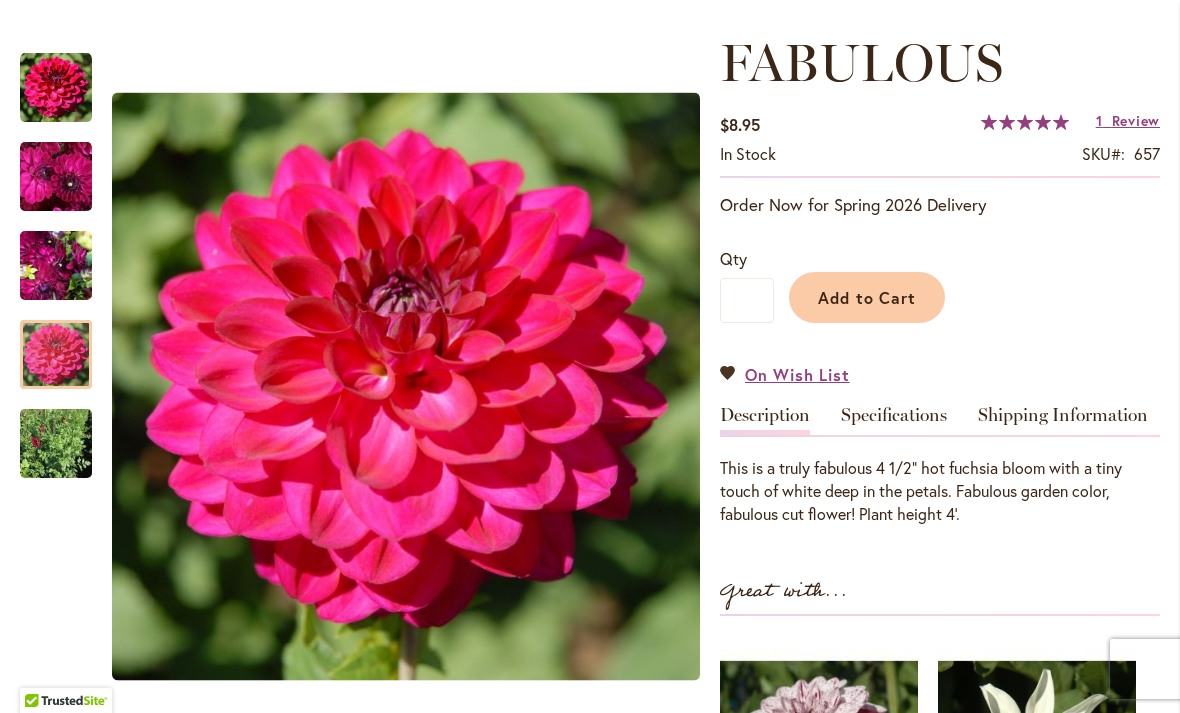 click on "Add to Cart" at bounding box center [867, 297] 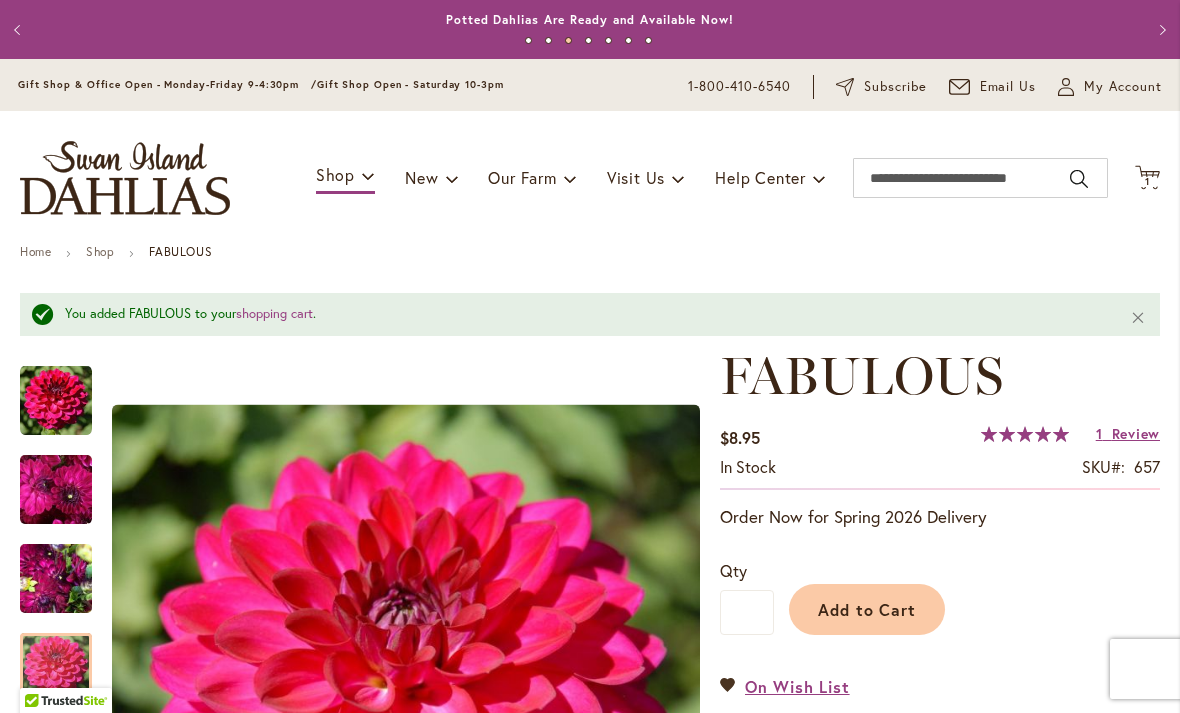 scroll, scrollTop: -1, scrollLeft: 0, axis: vertical 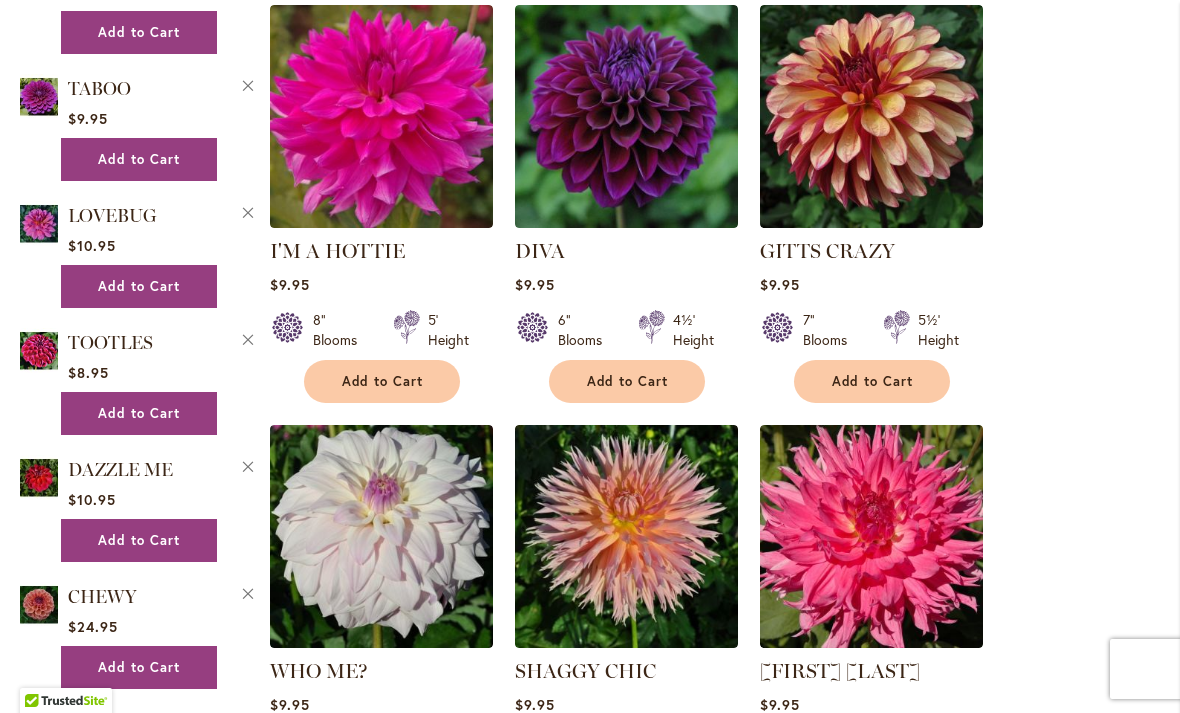 click on "DIVA" at bounding box center [540, 251] 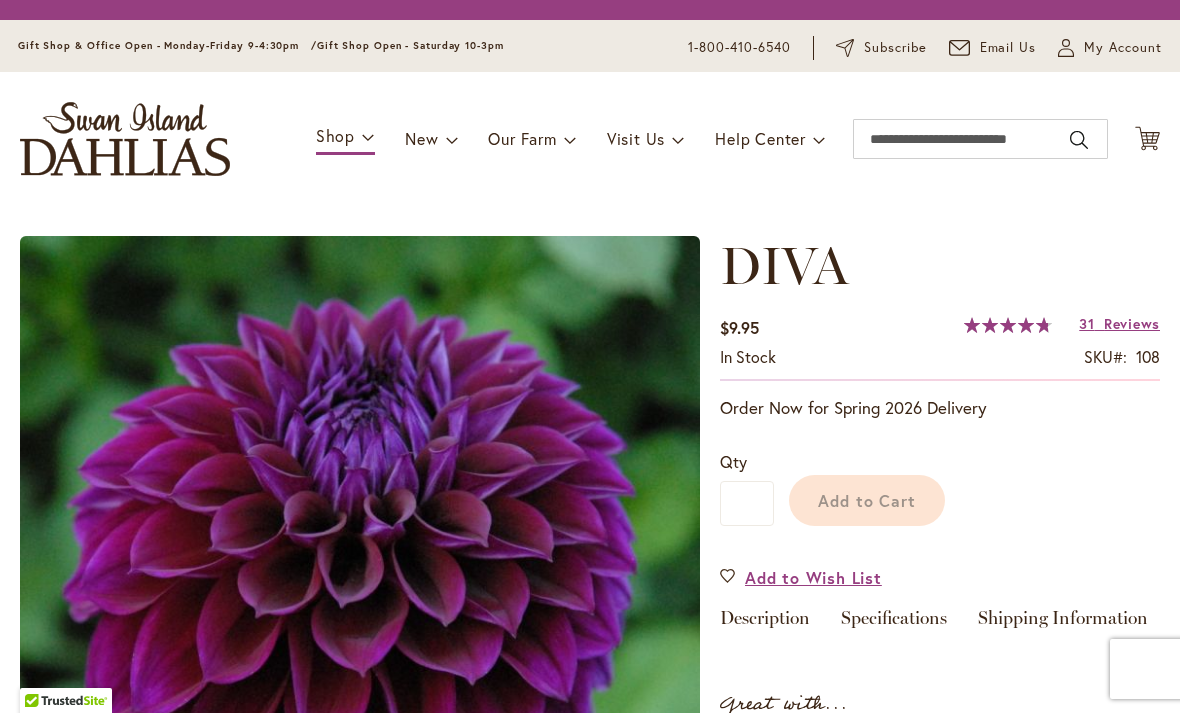 scroll, scrollTop: 0, scrollLeft: 0, axis: both 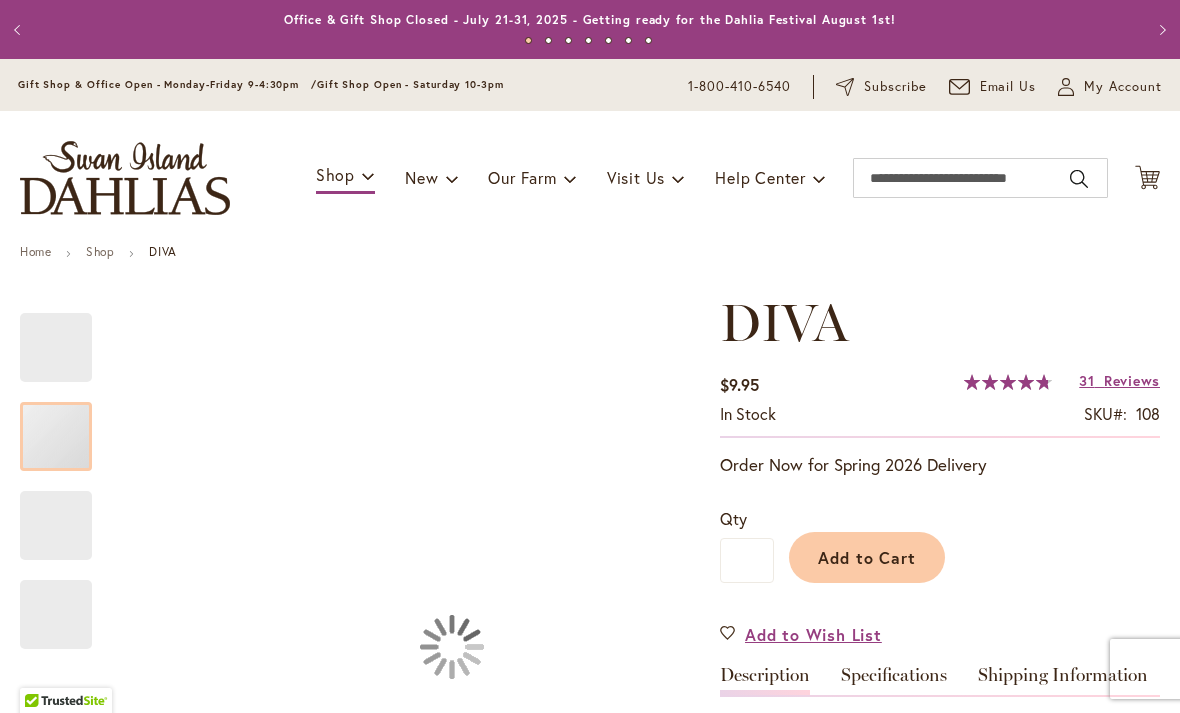 type on "****" 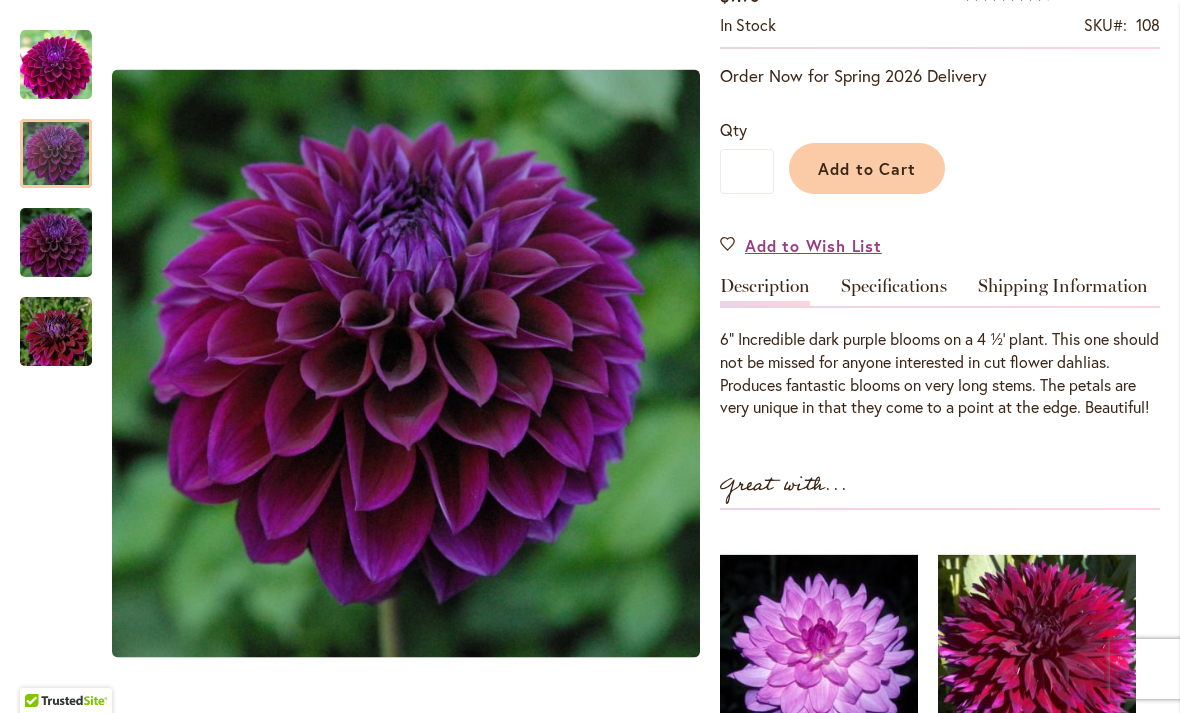 scroll, scrollTop: 388, scrollLeft: 0, axis: vertical 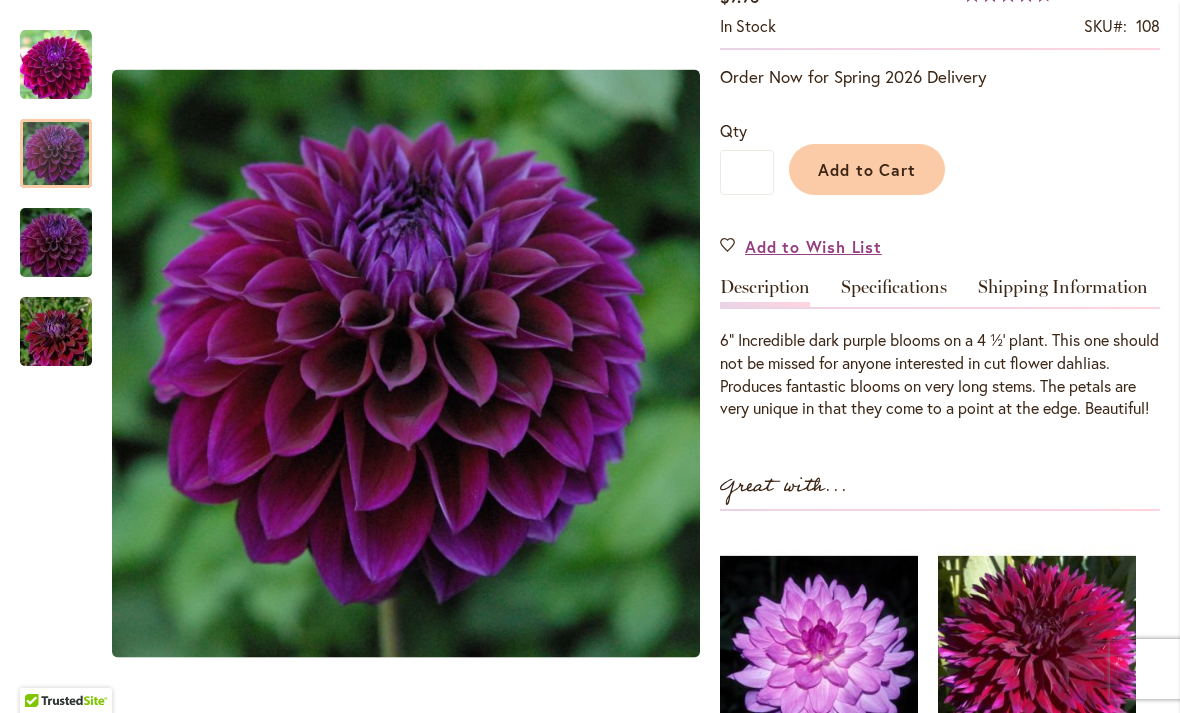 click at bounding box center (56, 65) 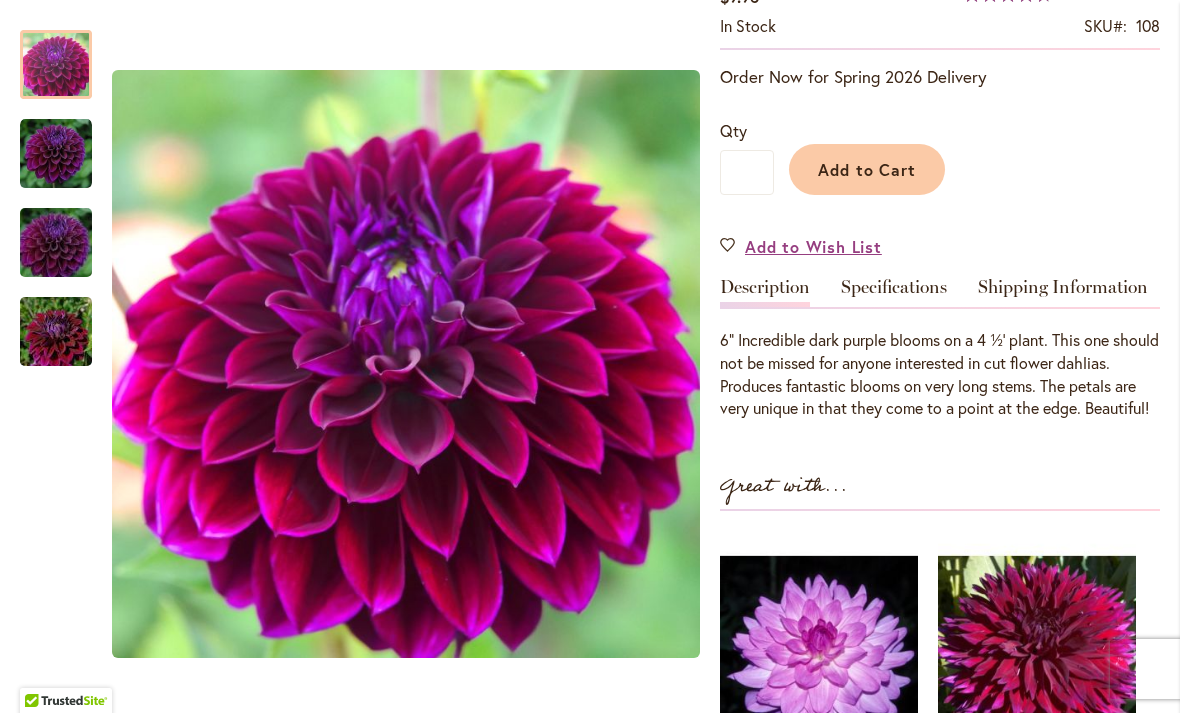 click on "Add to Cart" at bounding box center (867, 169) 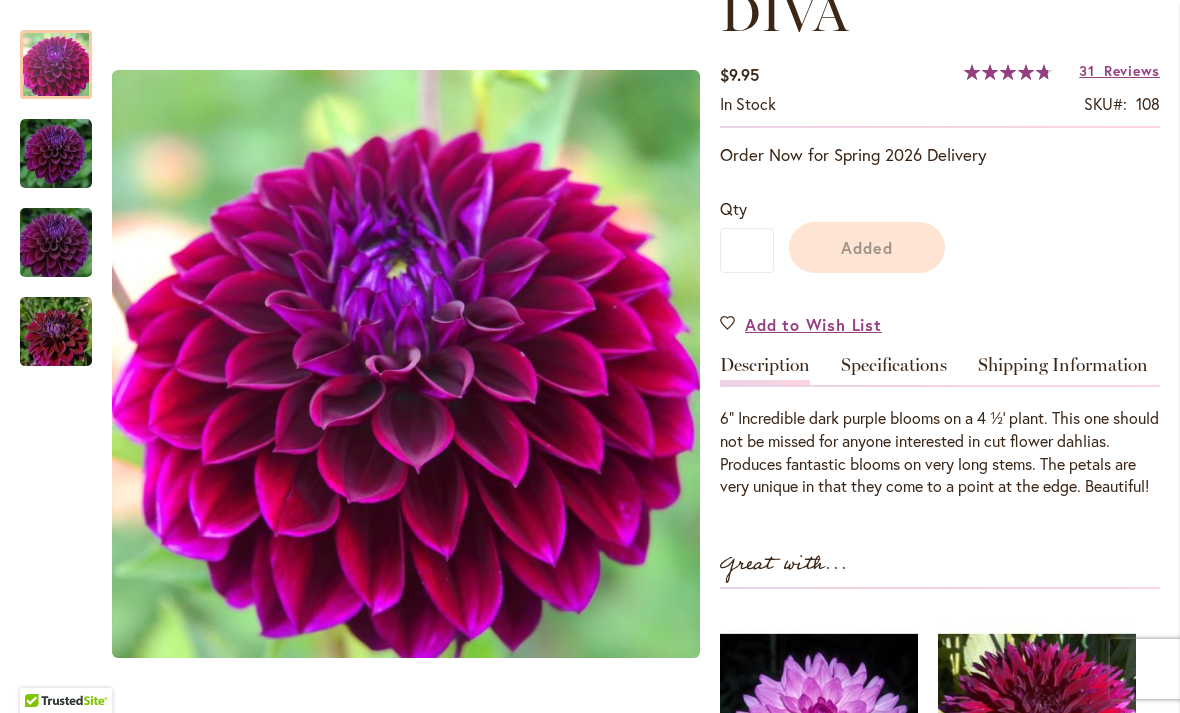scroll, scrollTop: 295, scrollLeft: 0, axis: vertical 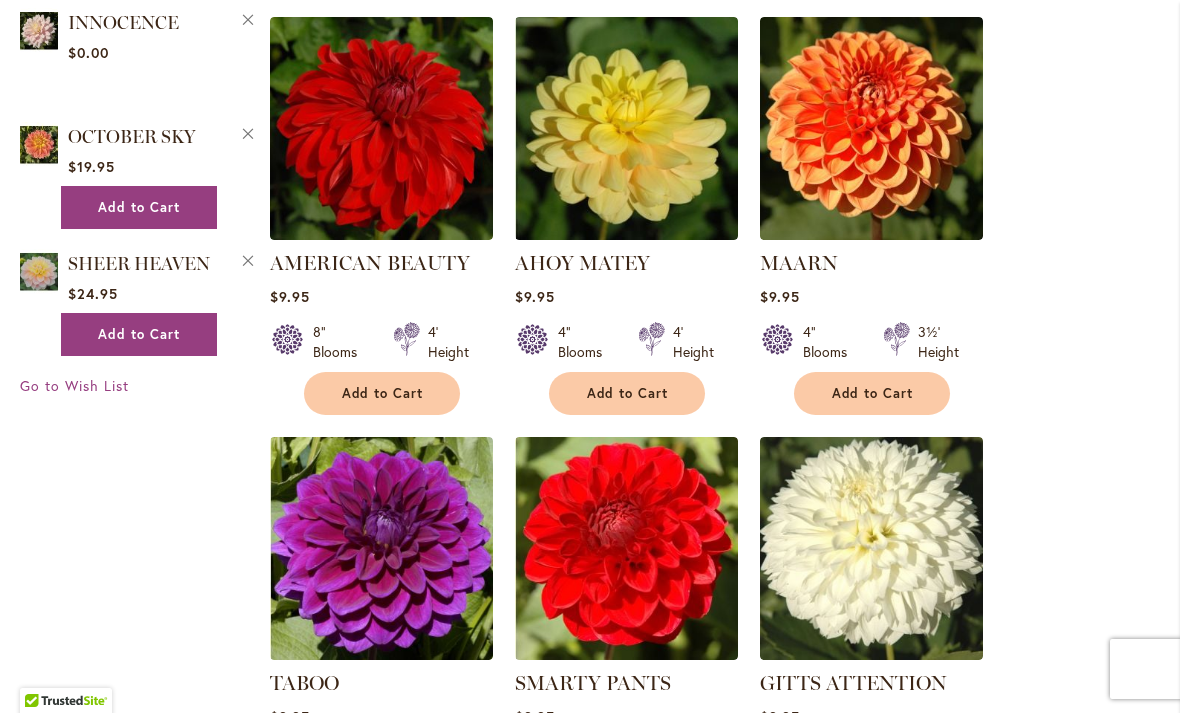 click on "MAARN" at bounding box center (799, 263) 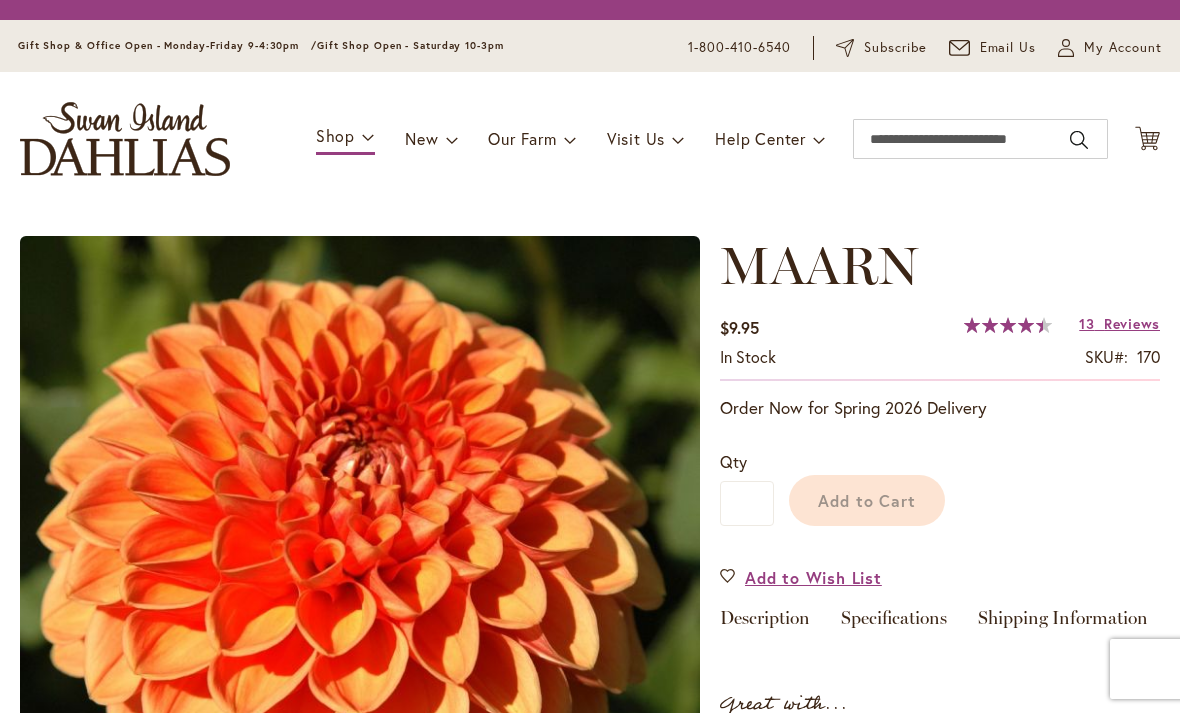 scroll, scrollTop: 0, scrollLeft: 0, axis: both 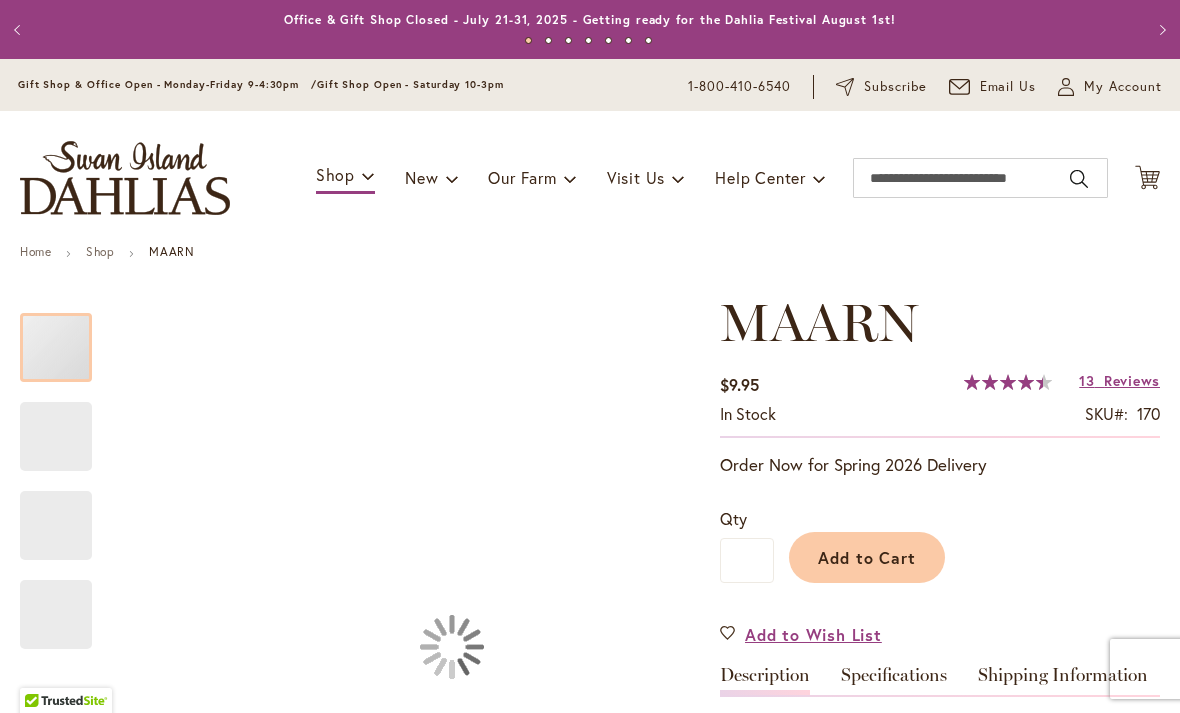 type on "****" 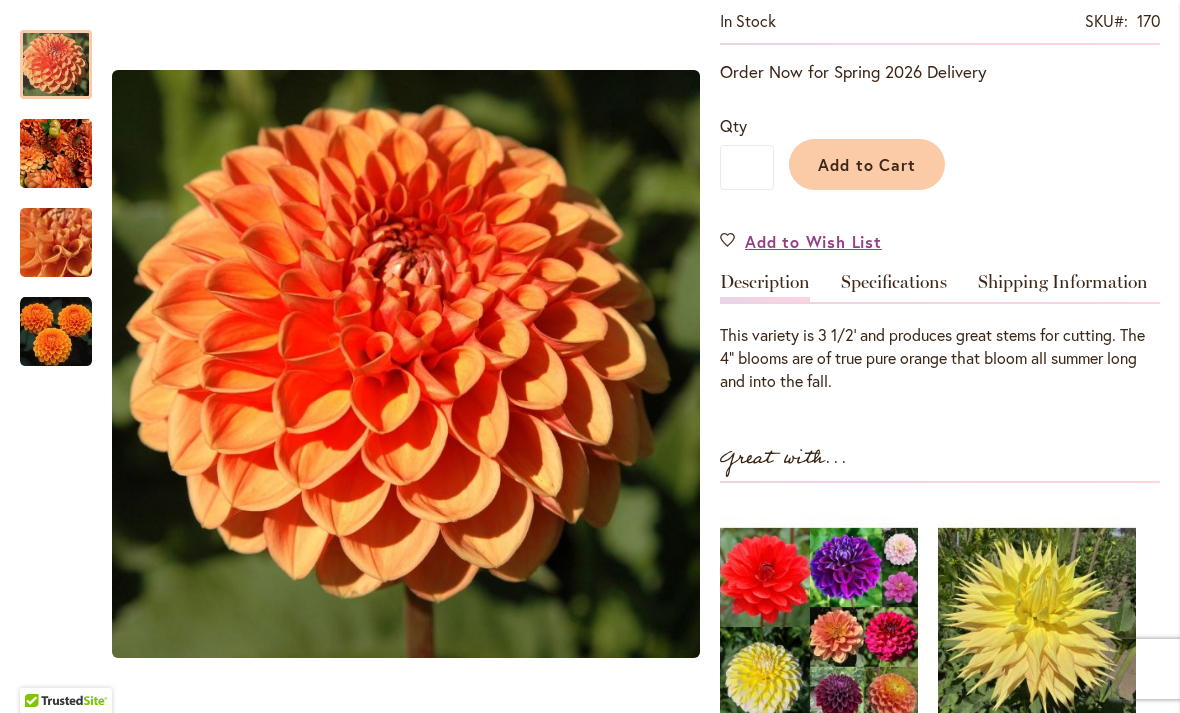 scroll, scrollTop: 418, scrollLeft: 0, axis: vertical 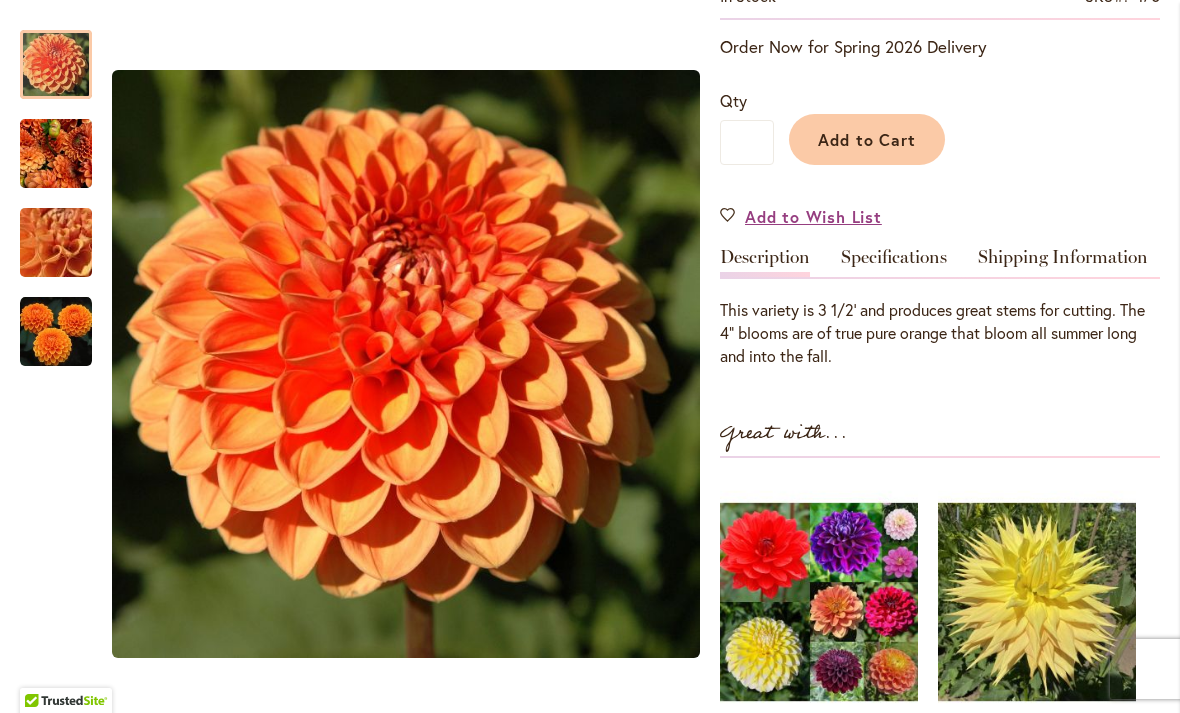 click at bounding box center (56, 332) 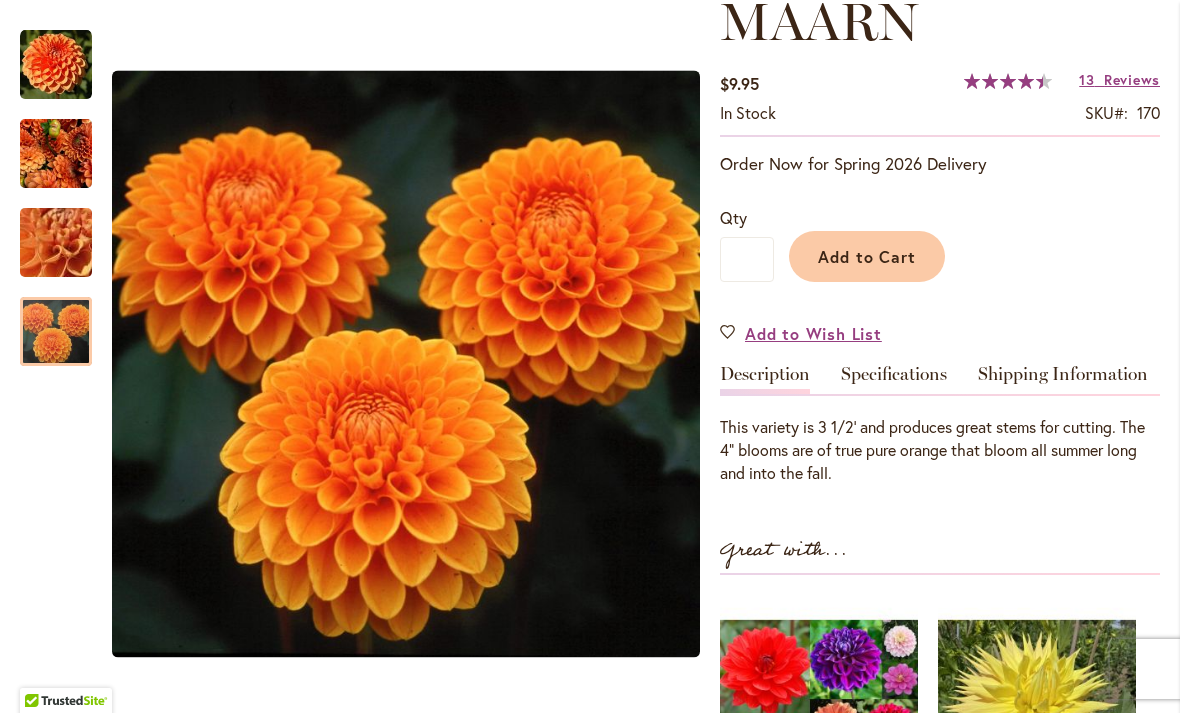 scroll, scrollTop: 263, scrollLeft: 0, axis: vertical 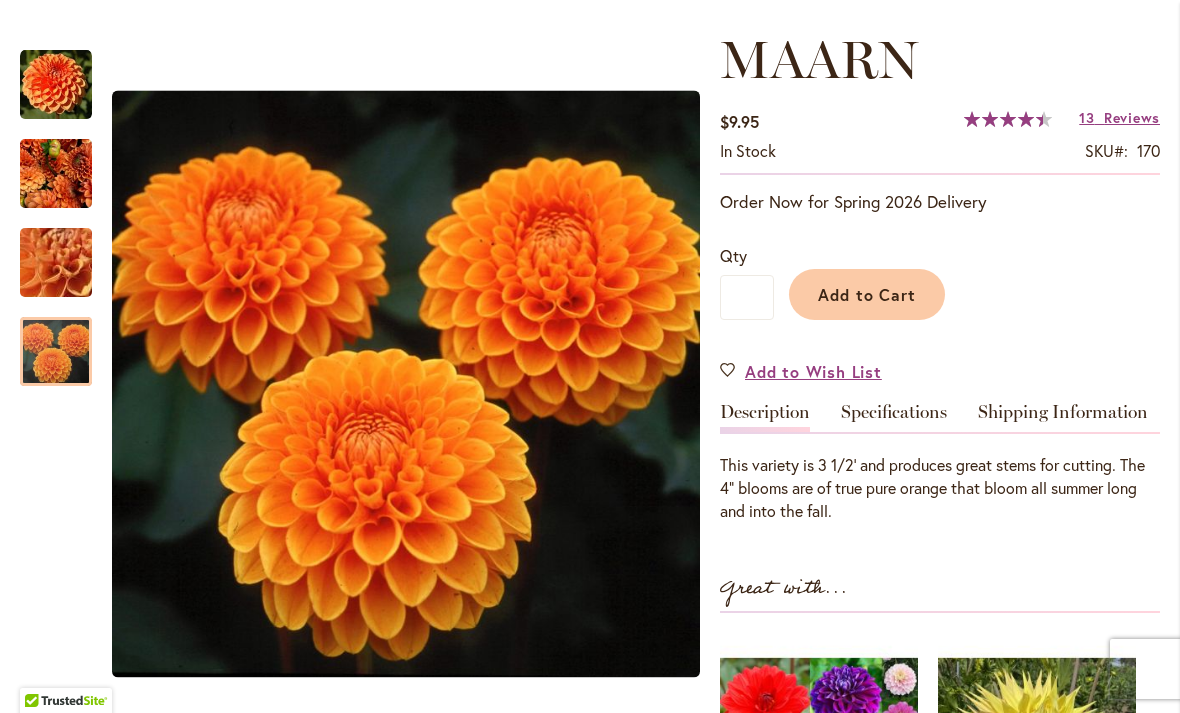 click on "Add to Cart" at bounding box center (867, 294) 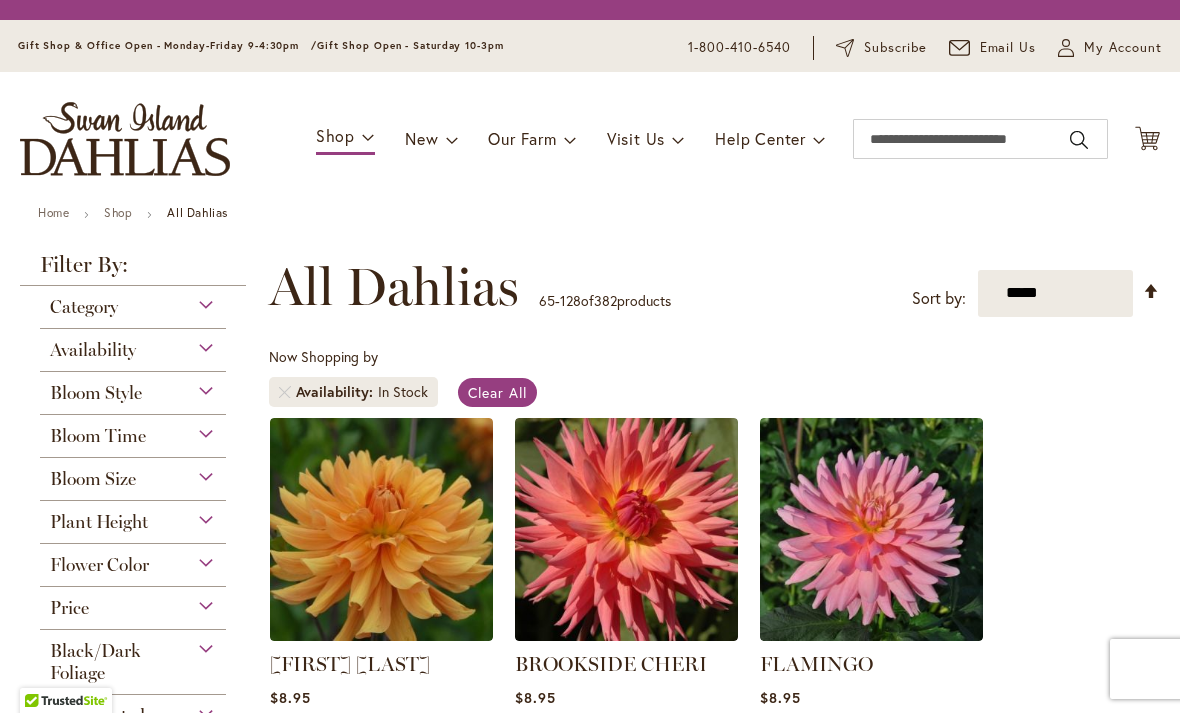 scroll, scrollTop: 0, scrollLeft: 0, axis: both 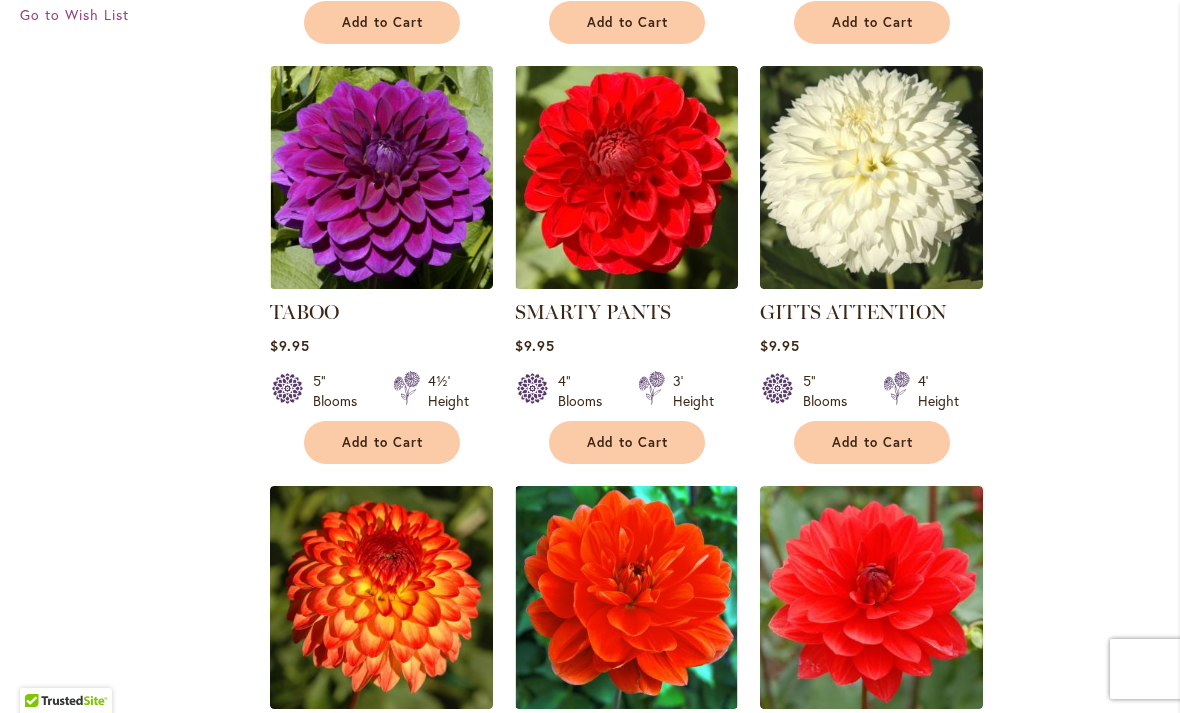 click at bounding box center (381, 177) 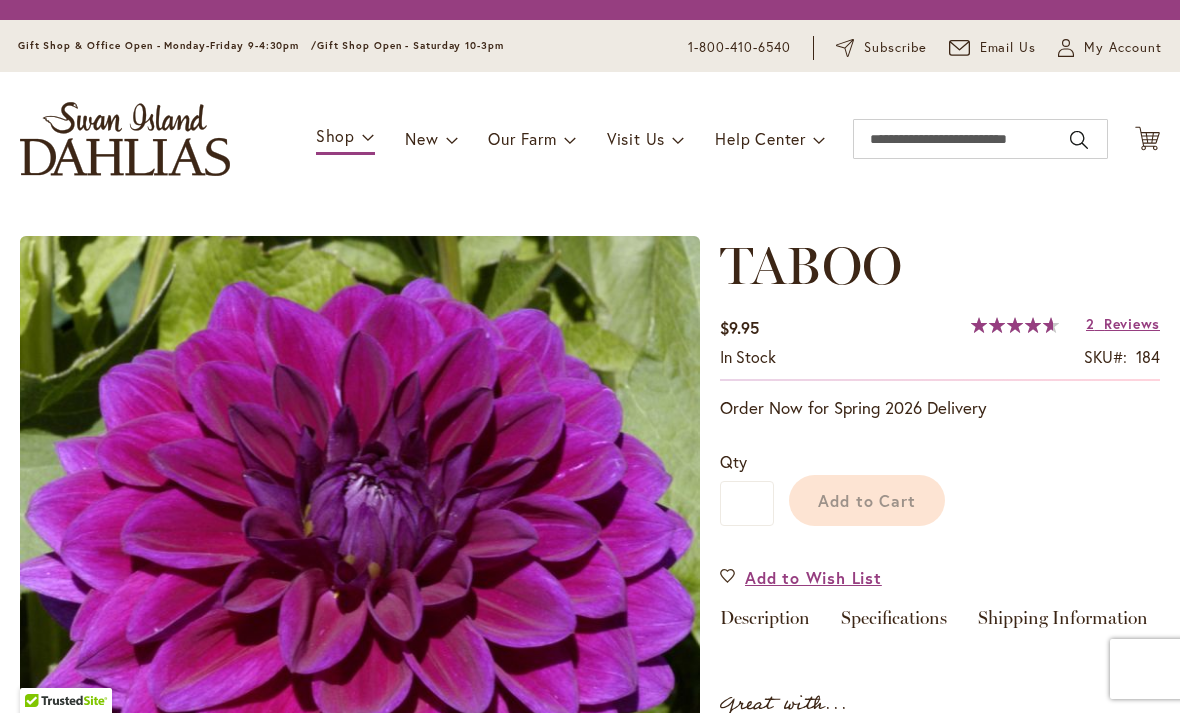 scroll, scrollTop: 0, scrollLeft: 0, axis: both 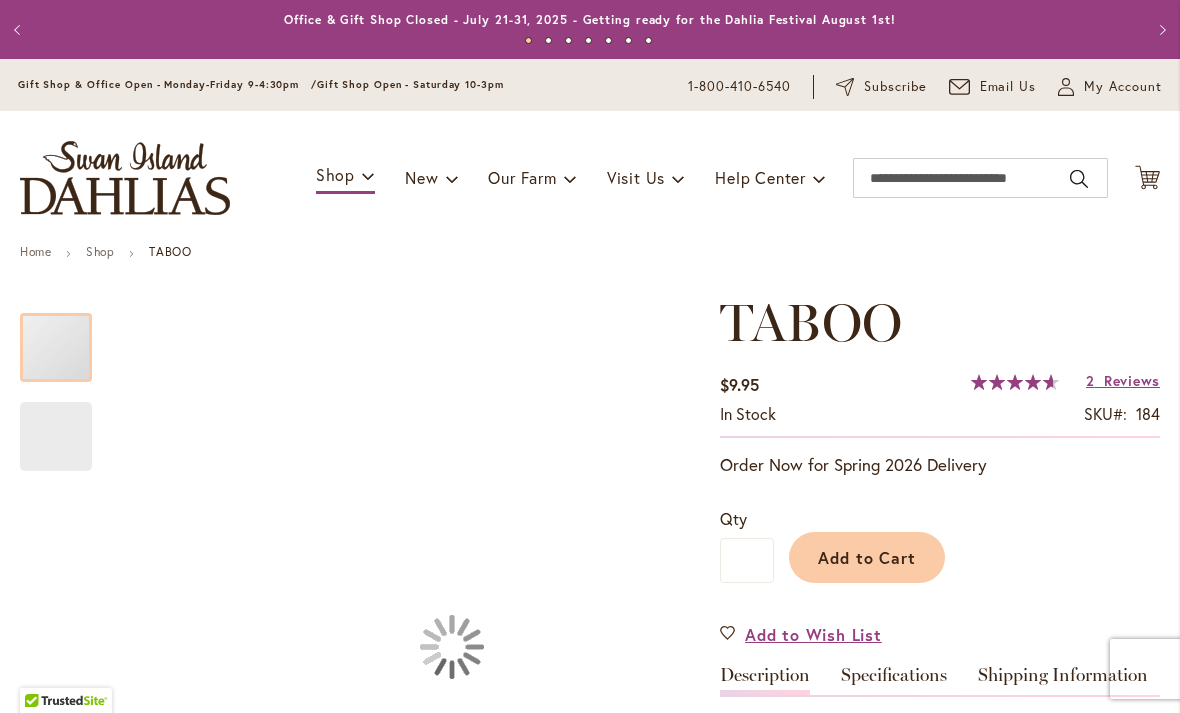 type on "****" 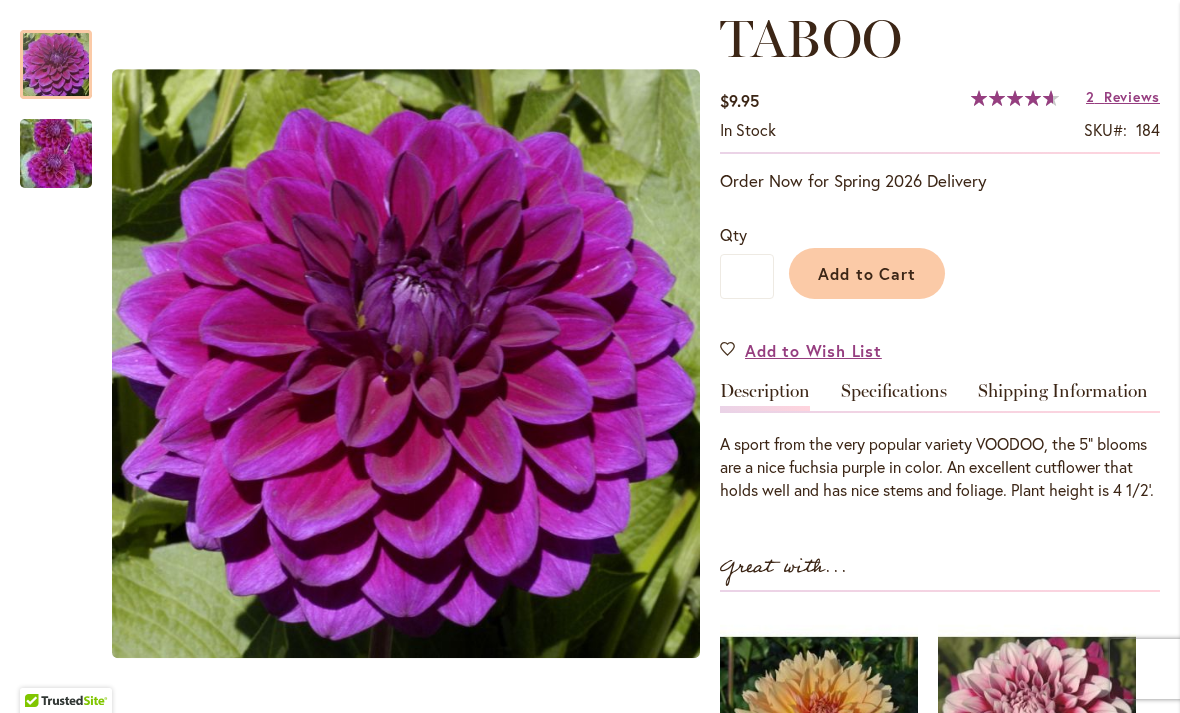 scroll, scrollTop: 283, scrollLeft: 0, axis: vertical 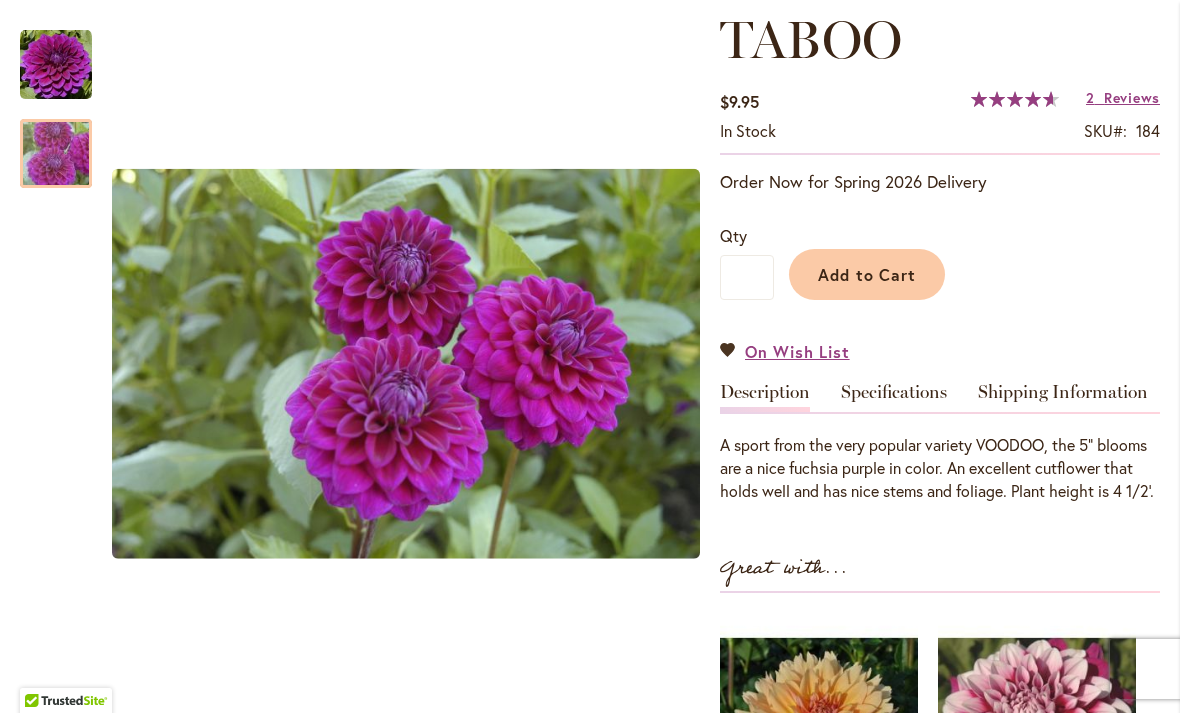 click at bounding box center [56, 154] 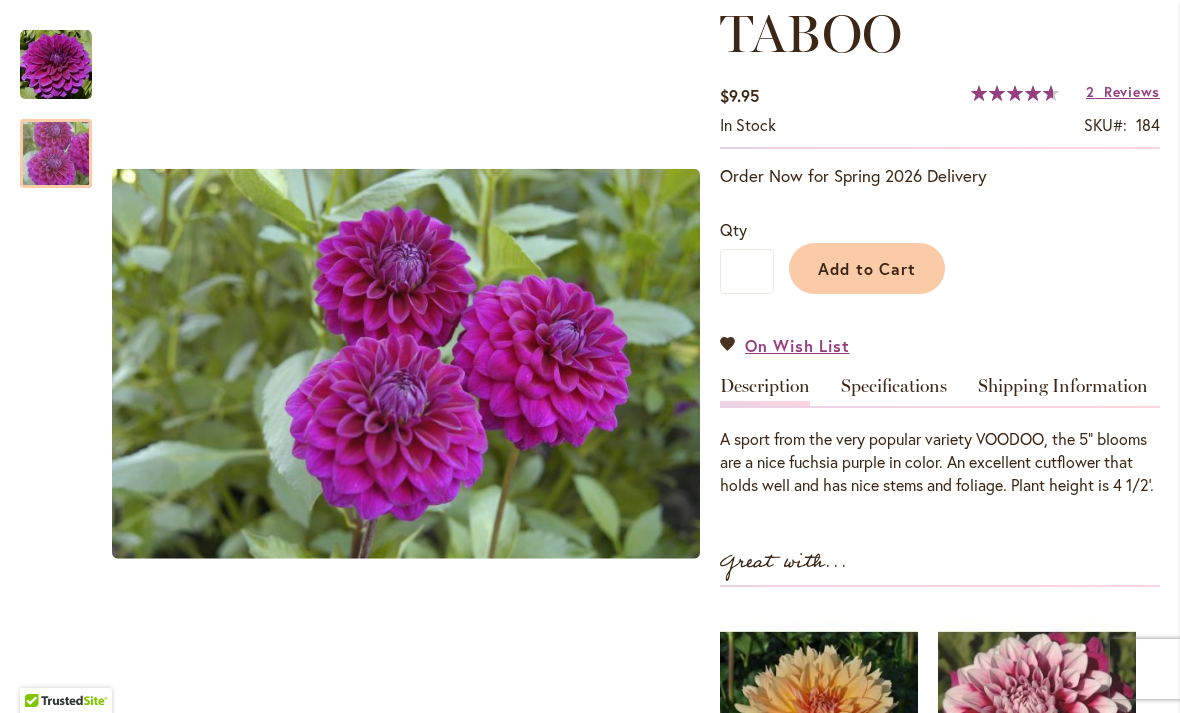 scroll, scrollTop: 290, scrollLeft: 0, axis: vertical 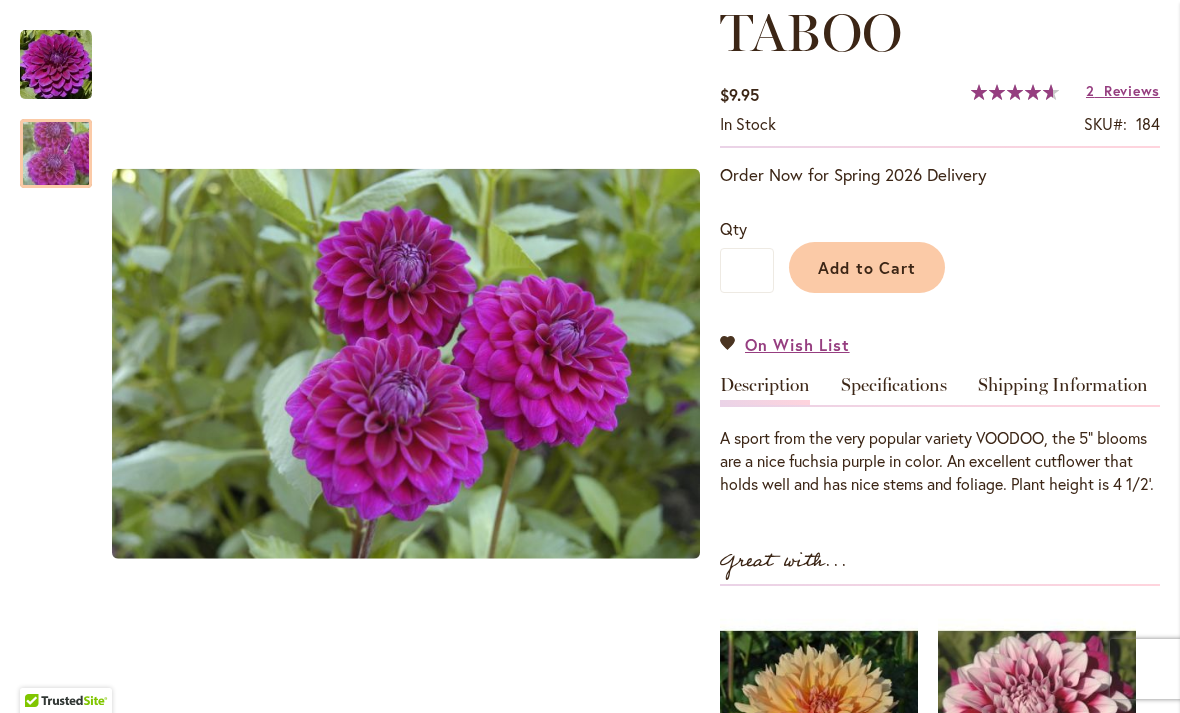 click on "Add to Cart" at bounding box center [867, 267] 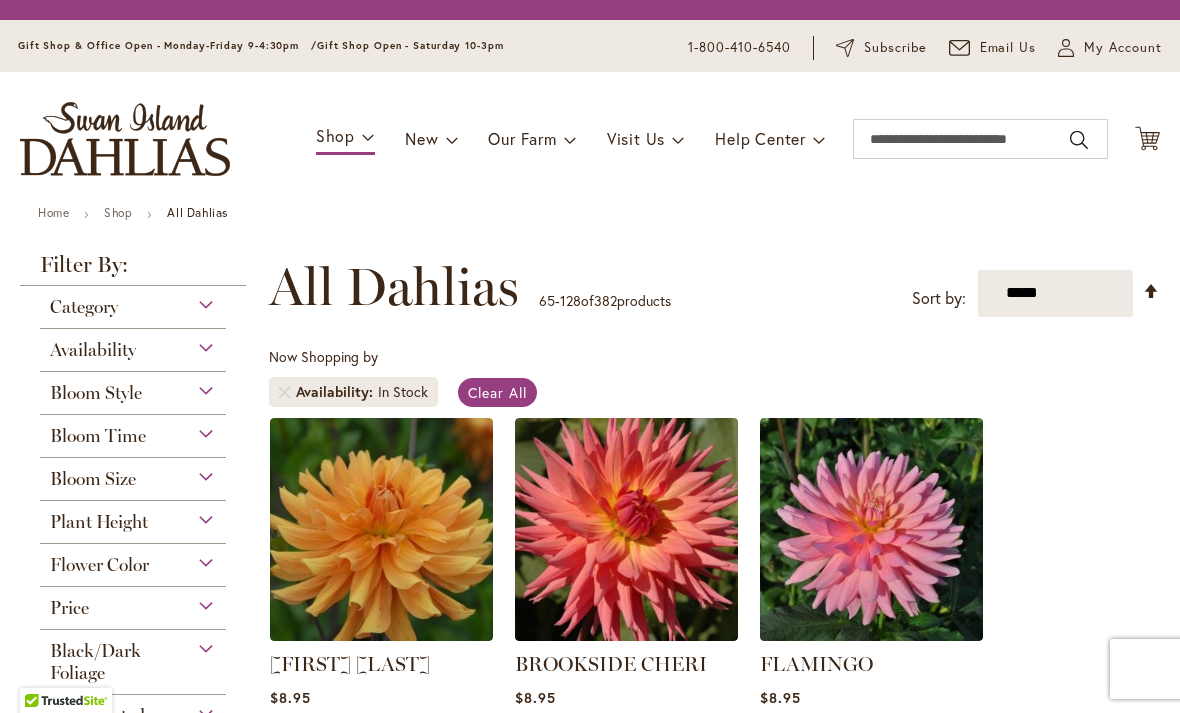 scroll, scrollTop: 0, scrollLeft: 0, axis: both 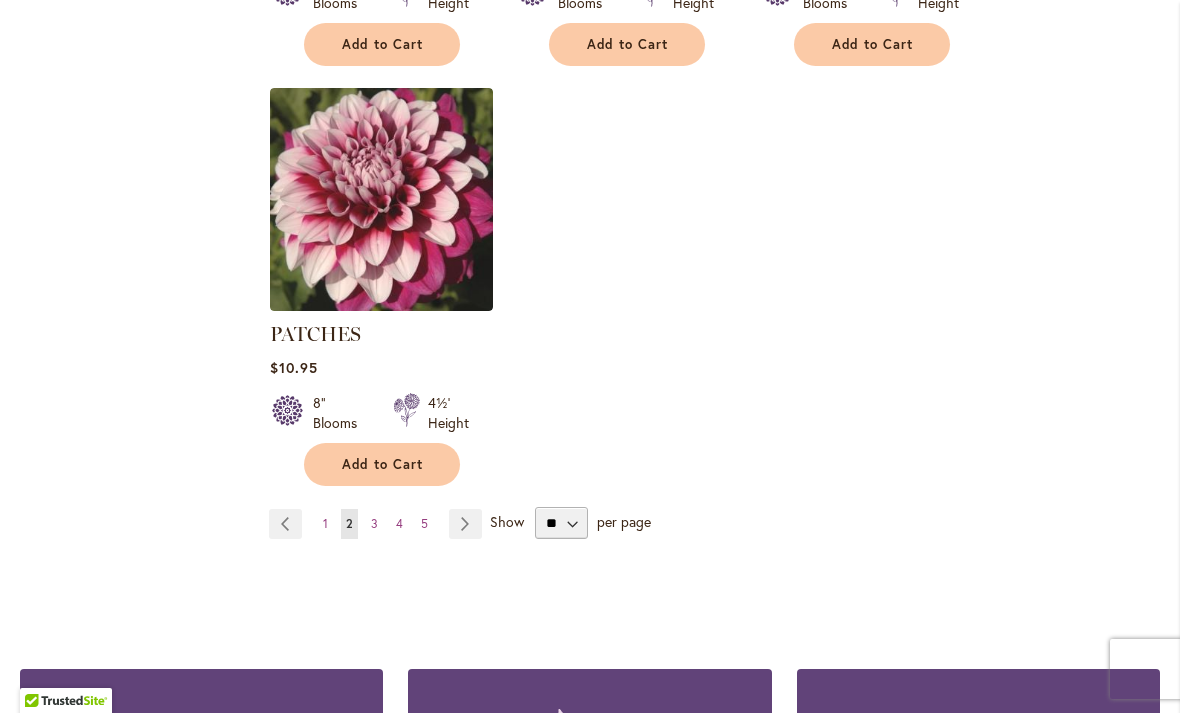 click on "Page
3" at bounding box center (374, 524) 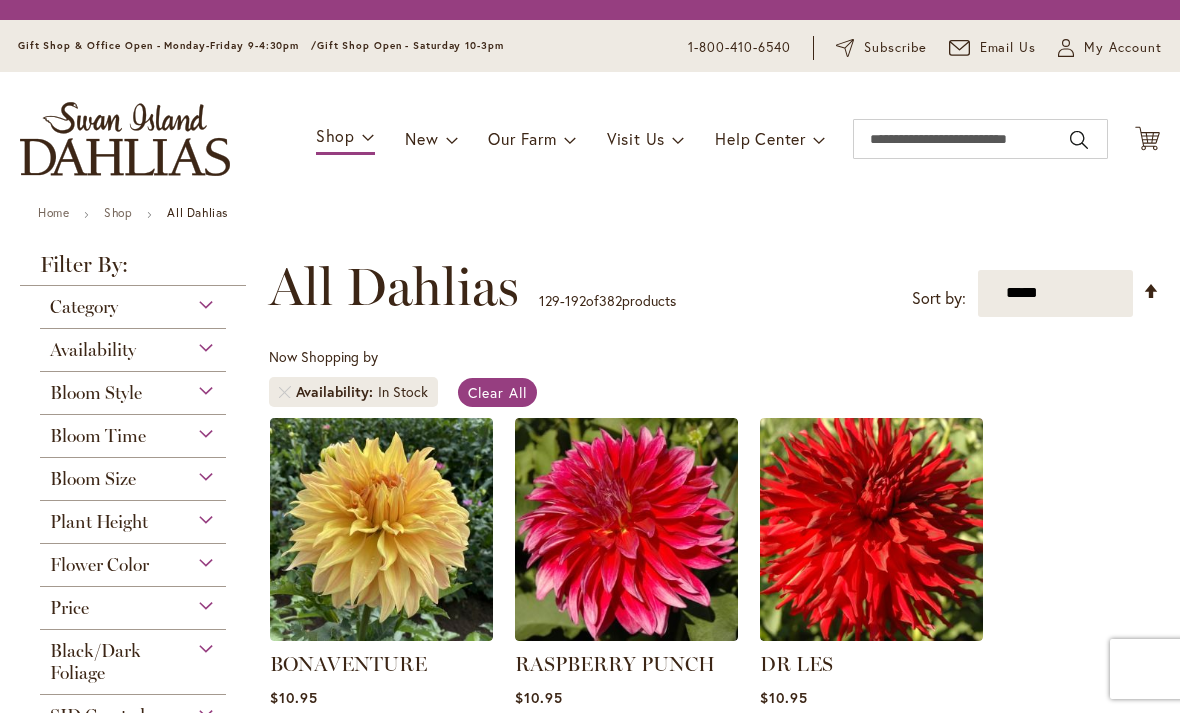scroll, scrollTop: 0, scrollLeft: 0, axis: both 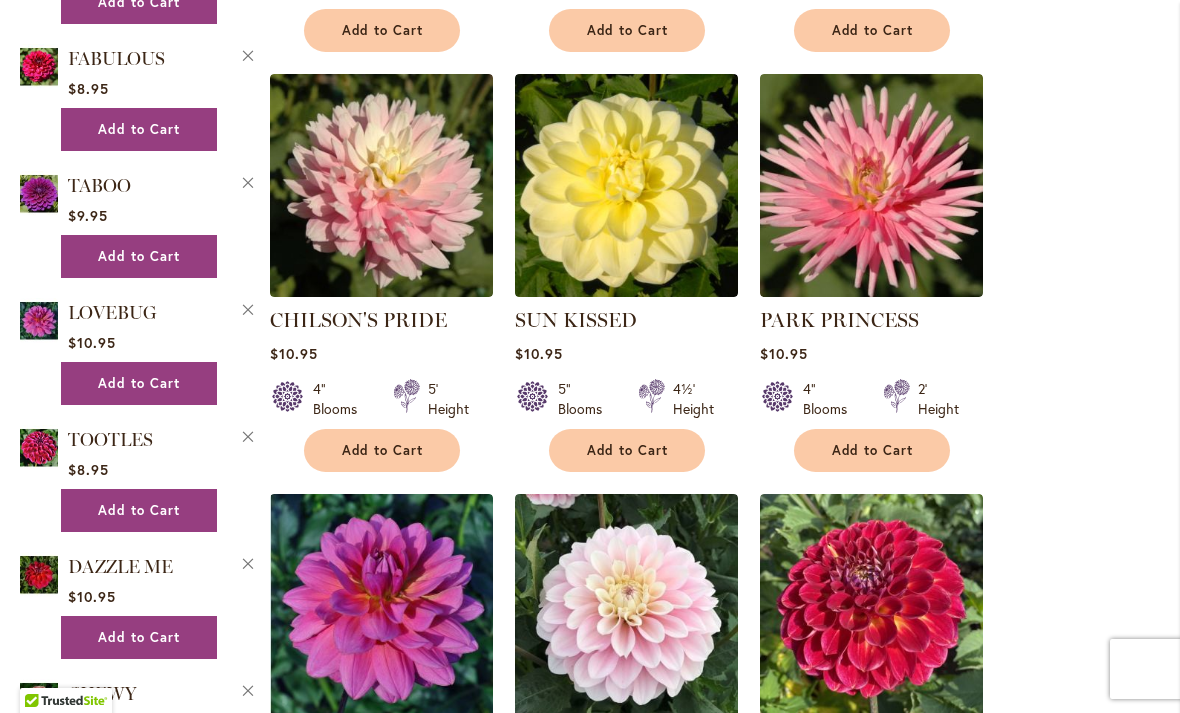 click on "Add to Cart" at bounding box center [627, 450] 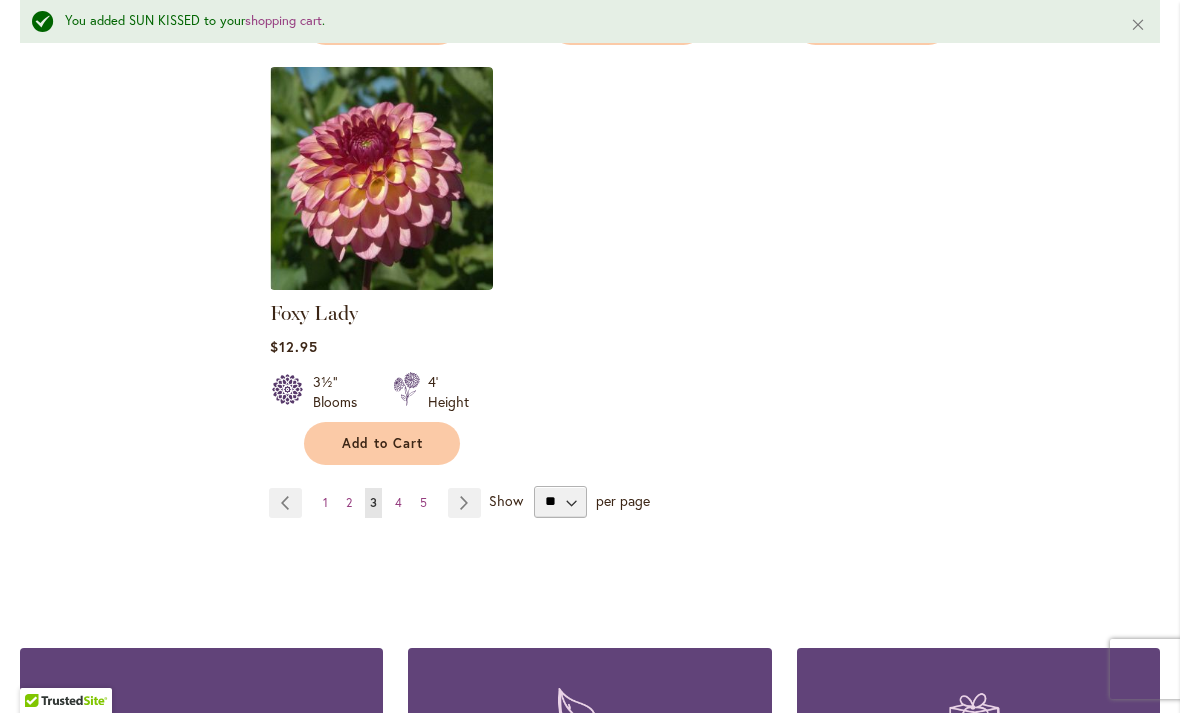 scroll, scrollTop: 9318, scrollLeft: 0, axis: vertical 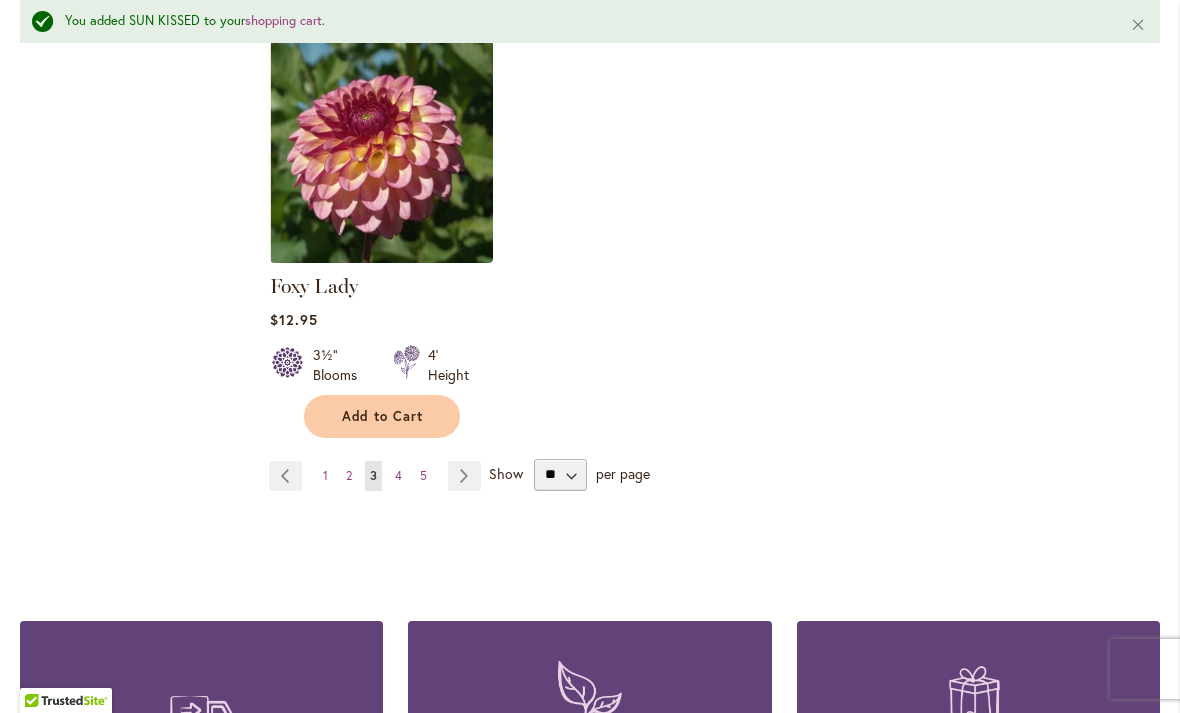 click on "4" at bounding box center [398, 475] 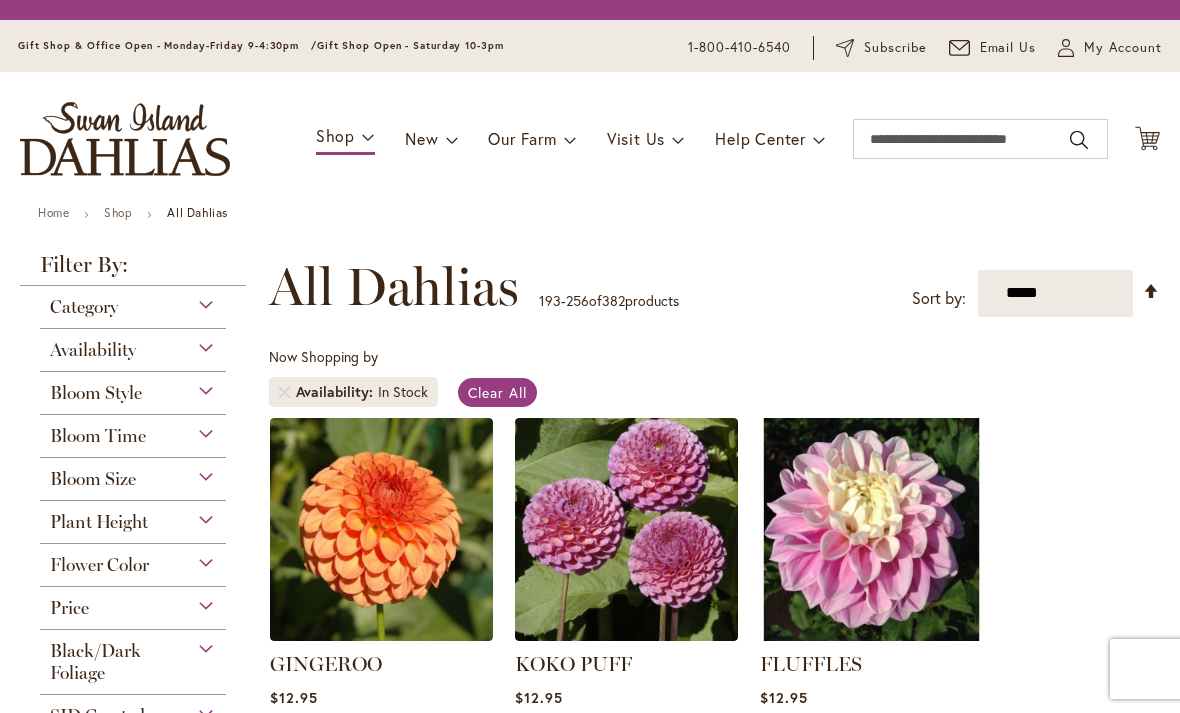 scroll, scrollTop: 0, scrollLeft: 0, axis: both 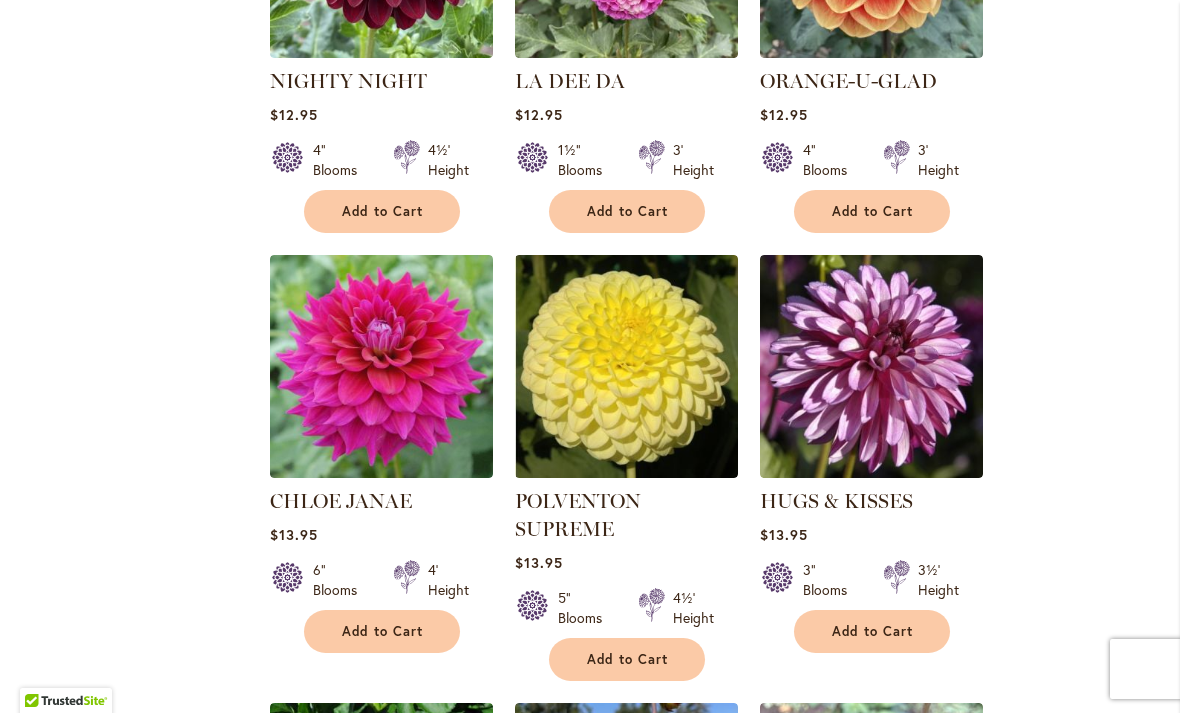 click on "Add to Cart" at bounding box center [382, 631] 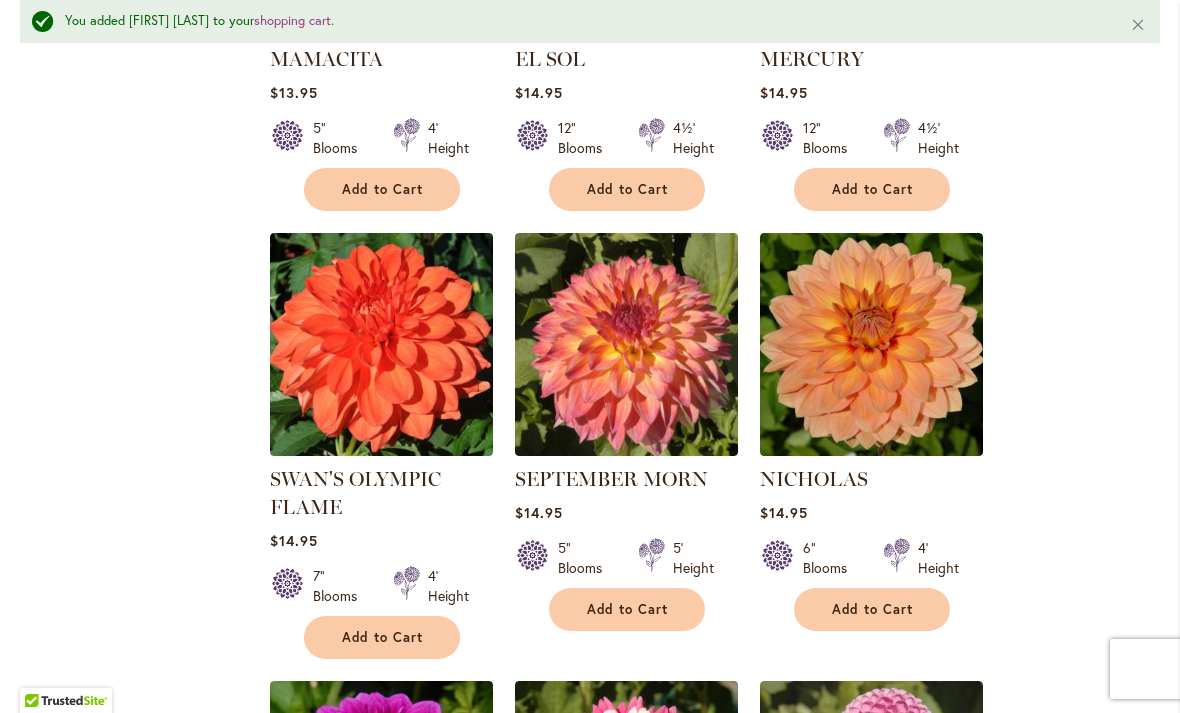 scroll, scrollTop: 6242, scrollLeft: 0, axis: vertical 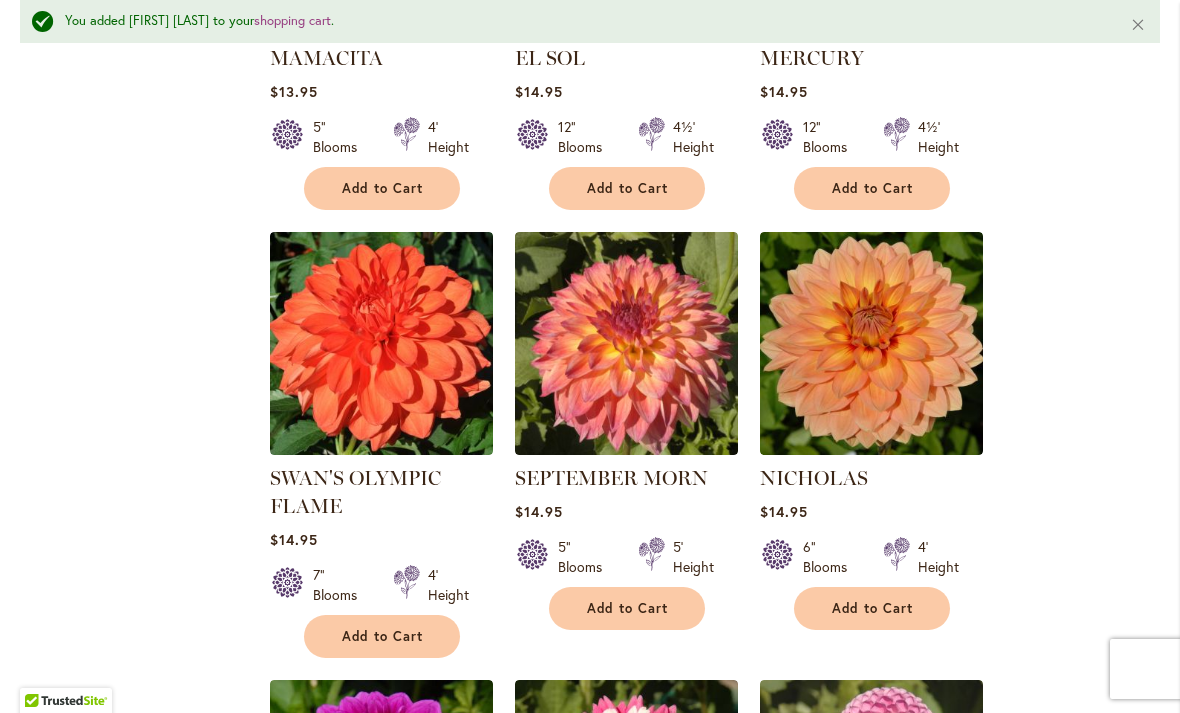 click on "SWAN'S OLYMPIC FLAME" at bounding box center (355, 492) 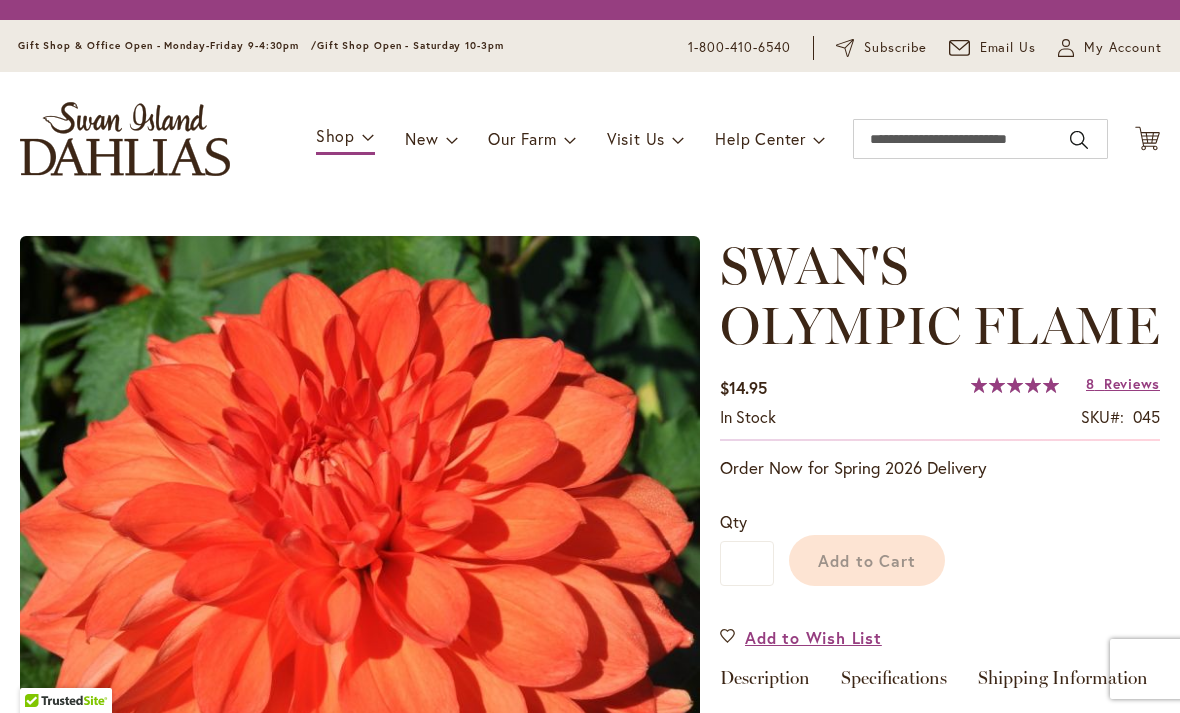 scroll, scrollTop: 0, scrollLeft: 0, axis: both 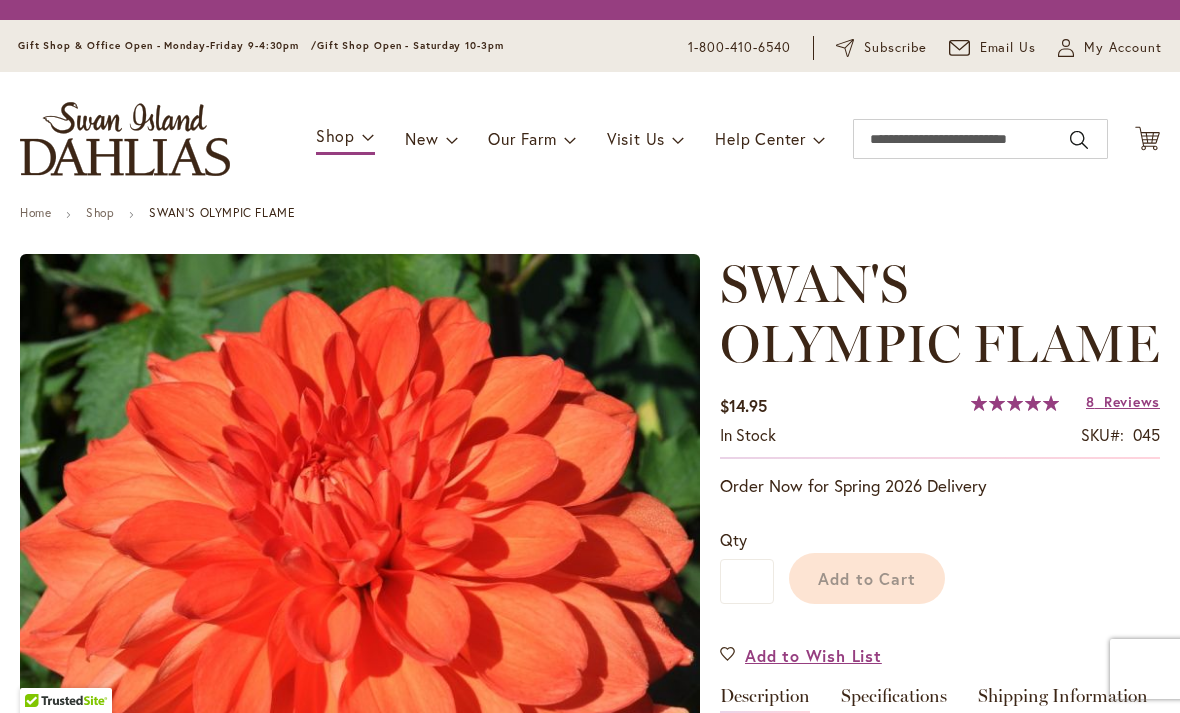 type on "****" 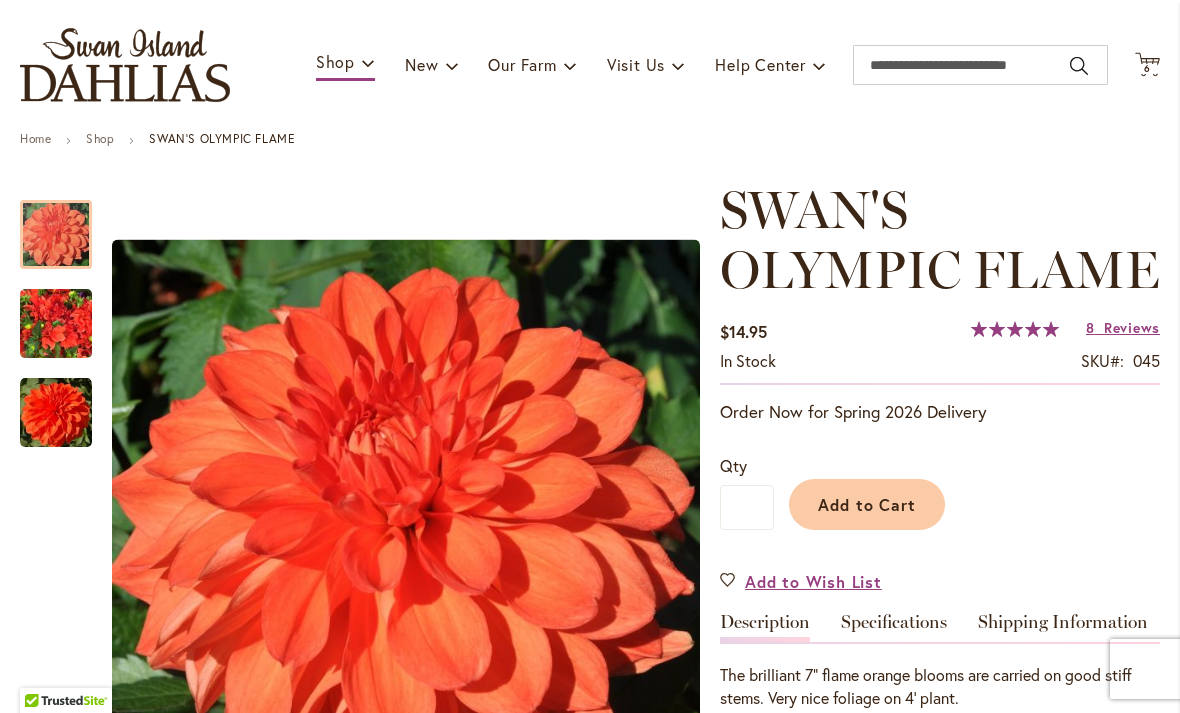 scroll, scrollTop: 116, scrollLeft: 0, axis: vertical 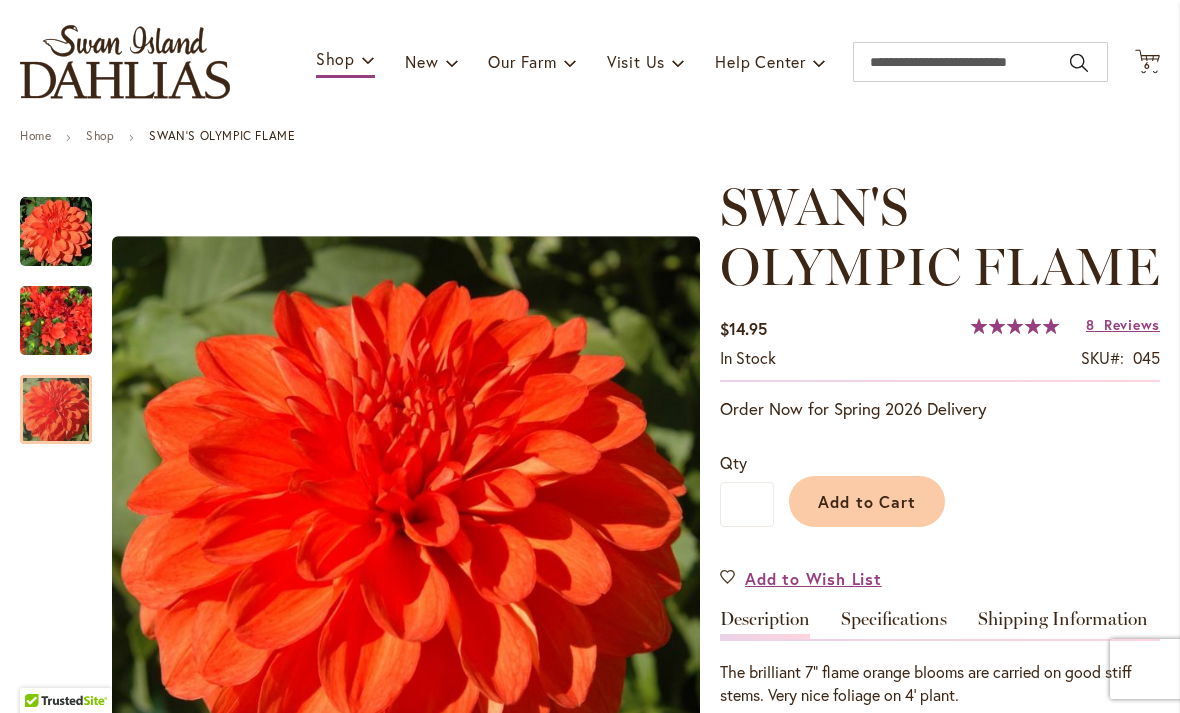 click at bounding box center [56, 410] 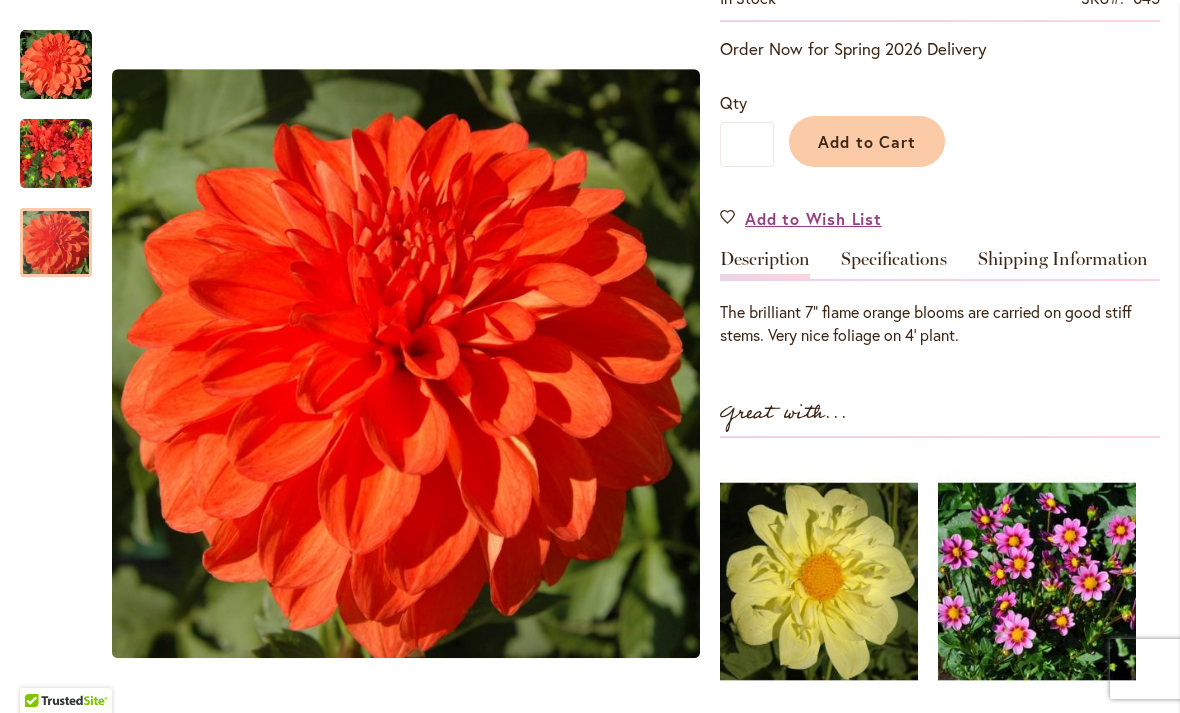 scroll, scrollTop: 492, scrollLeft: 0, axis: vertical 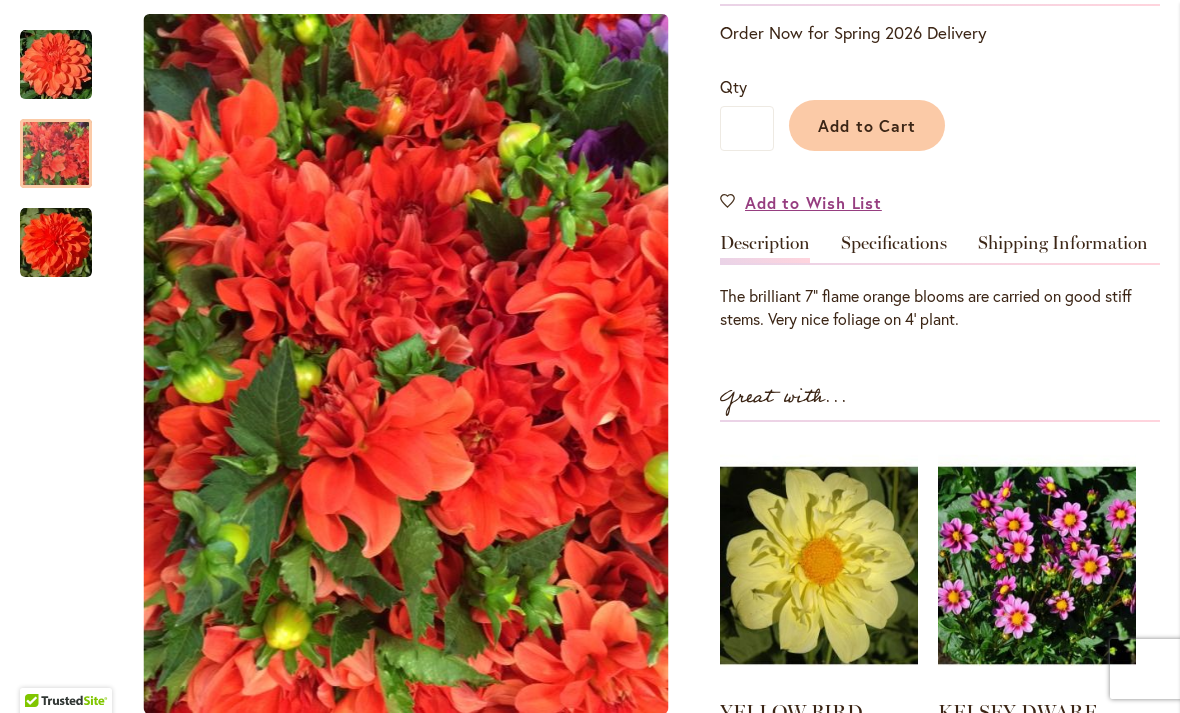 click at bounding box center [56, 154] 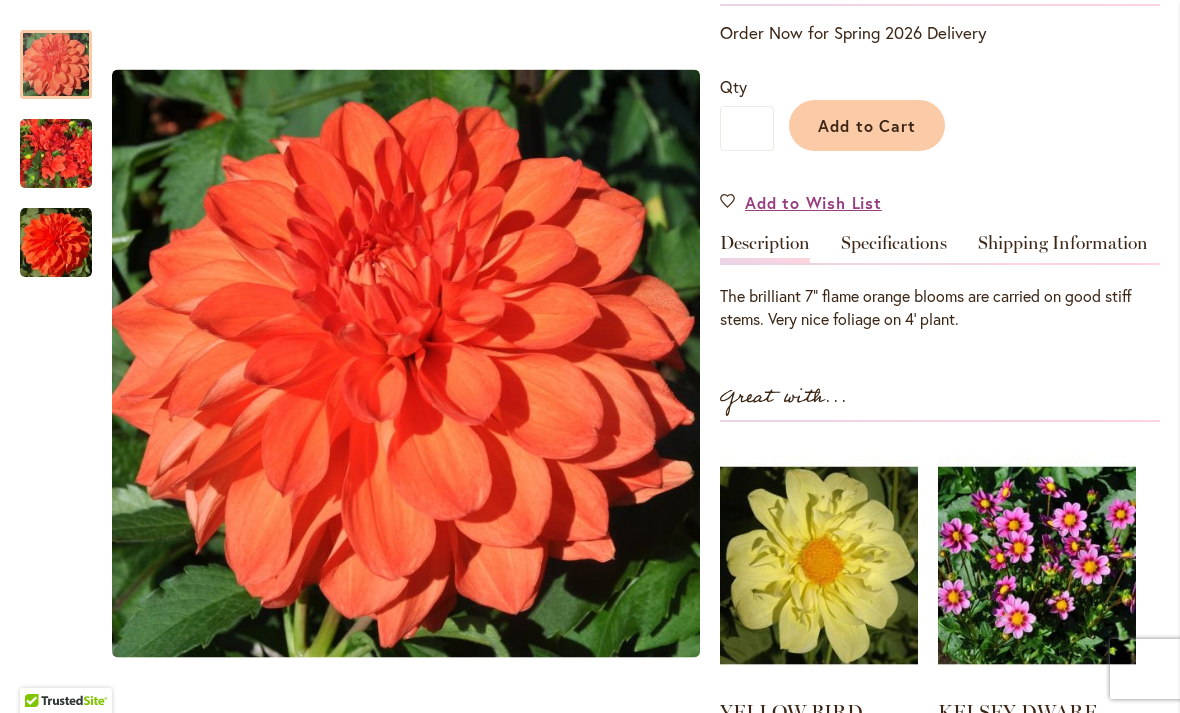 click at bounding box center (56, 65) 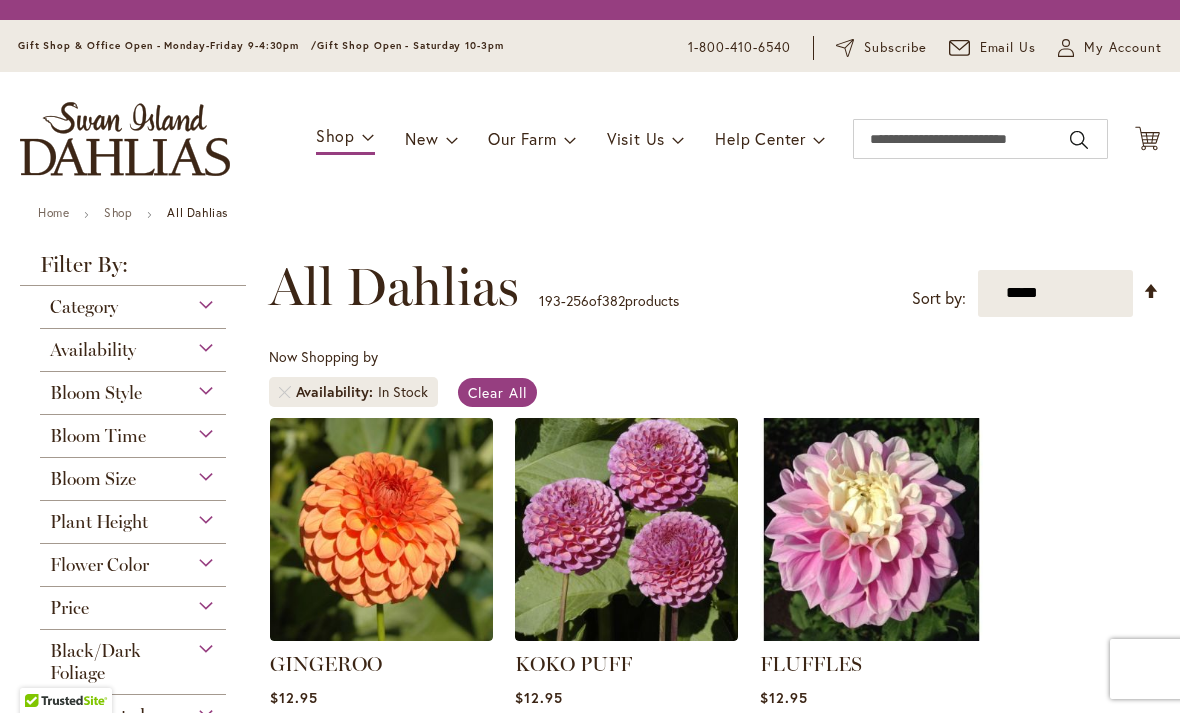 scroll, scrollTop: 0, scrollLeft: 0, axis: both 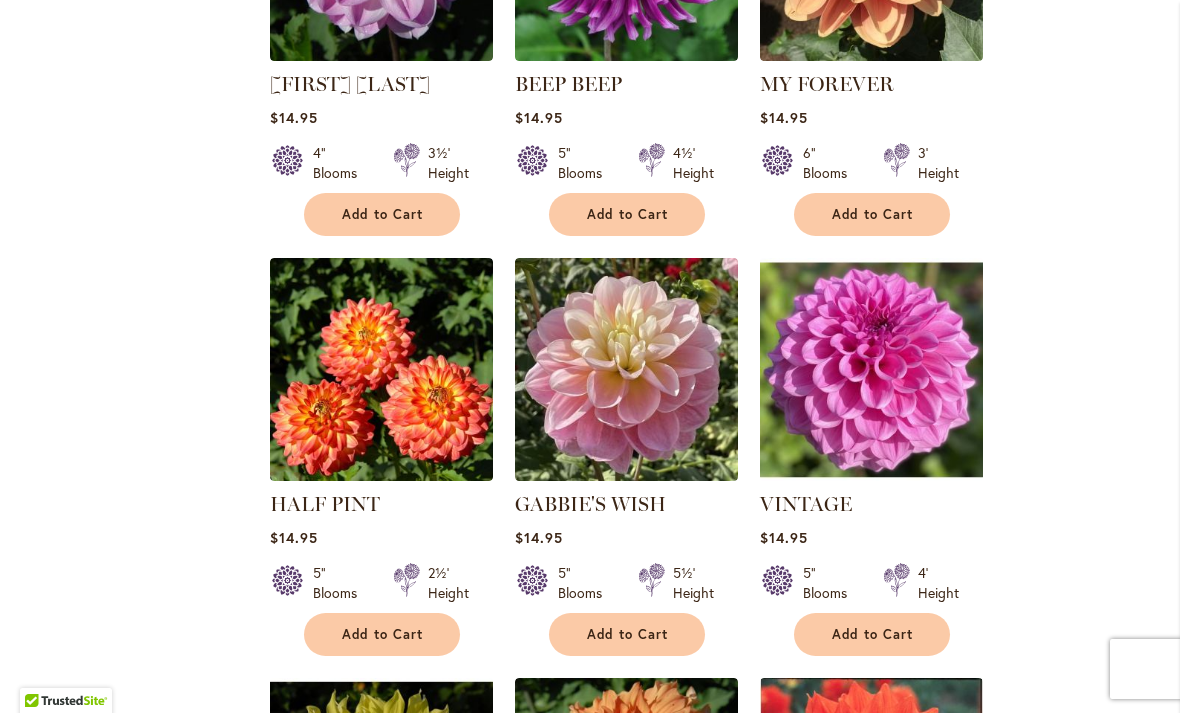 click on "Add to Cart" at bounding box center [873, 634] 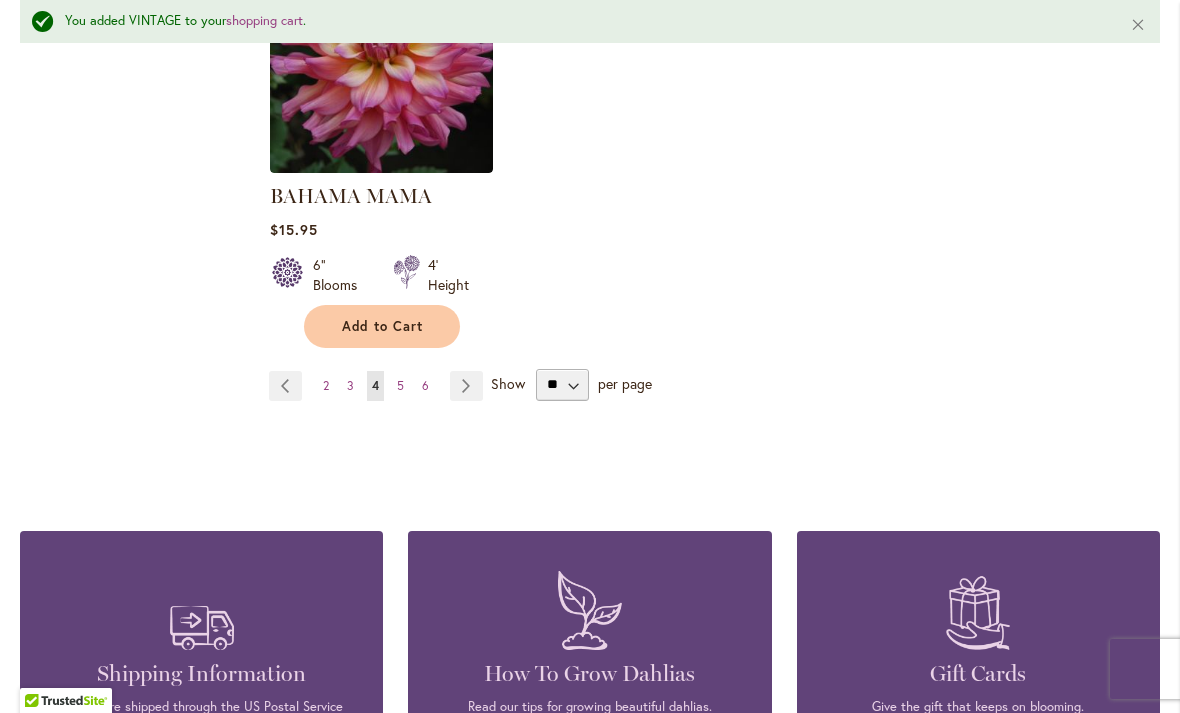 scroll, scrollTop: 9494, scrollLeft: 0, axis: vertical 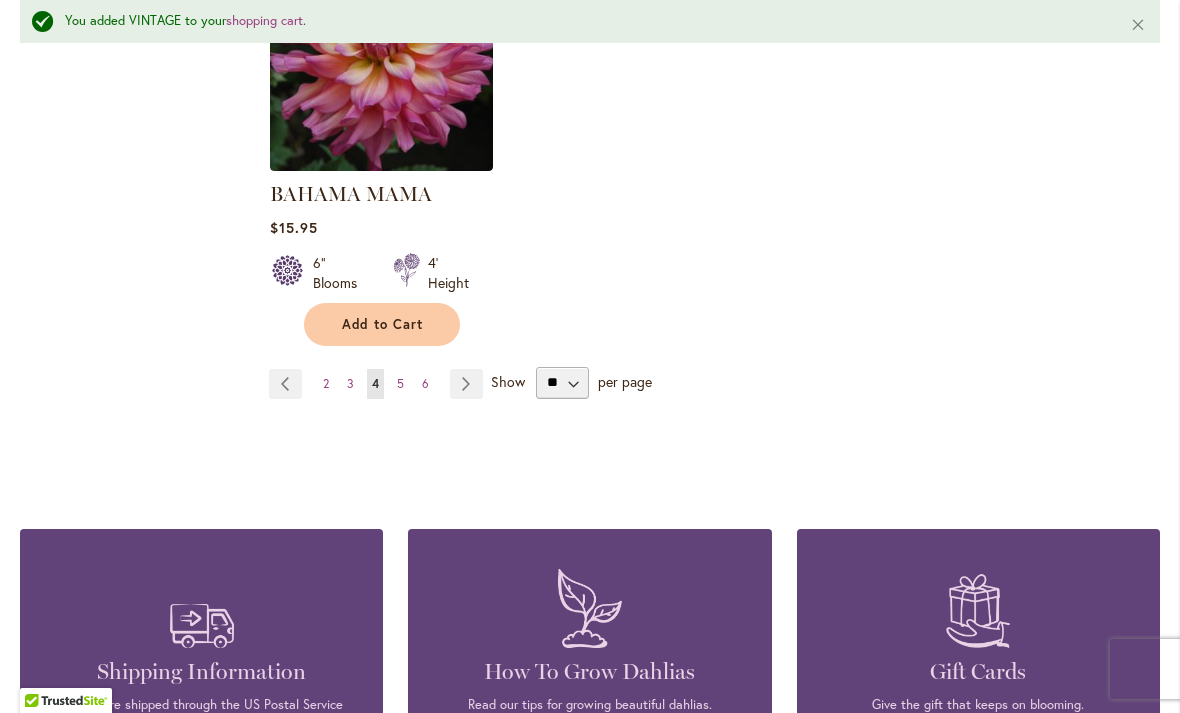 click on "5" at bounding box center (400, 383) 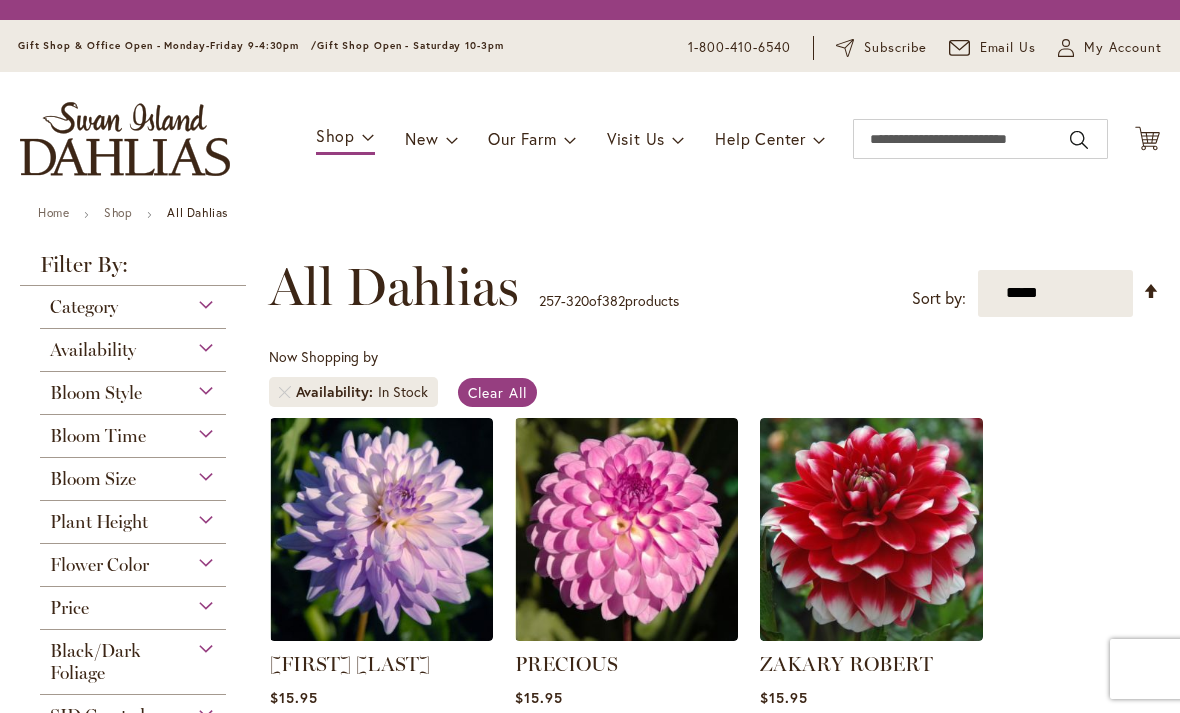 scroll, scrollTop: 0, scrollLeft: 0, axis: both 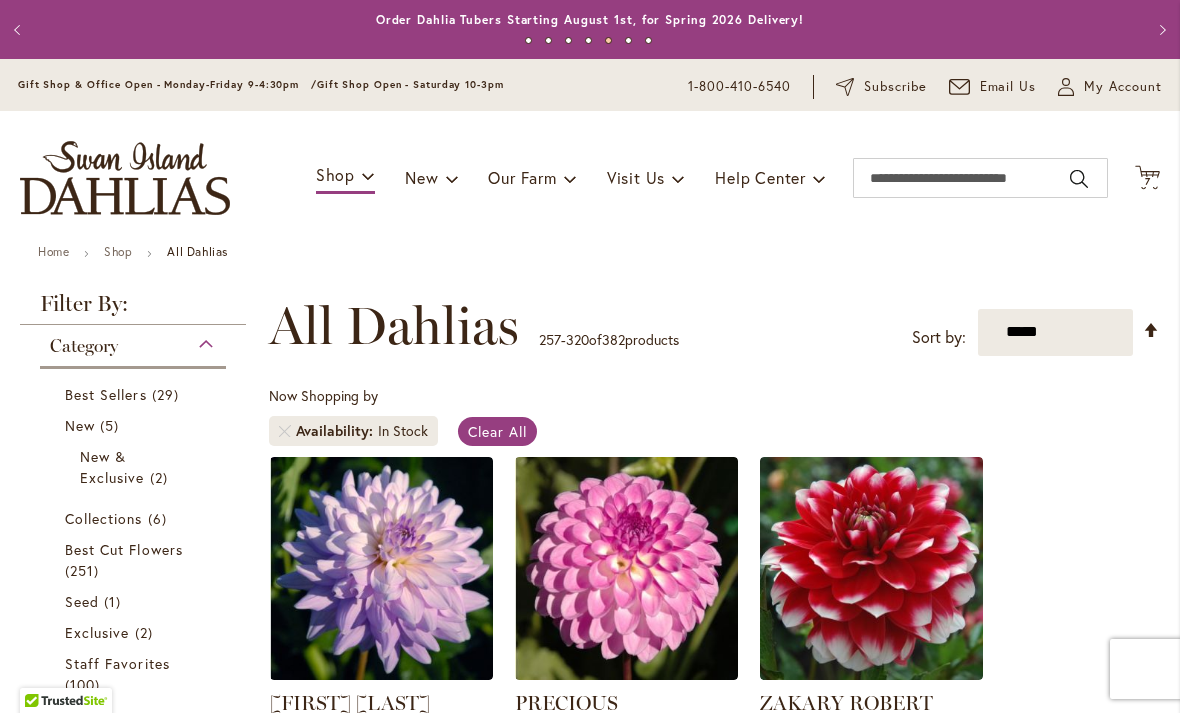 click on "7
7
items" at bounding box center [1148, 182] 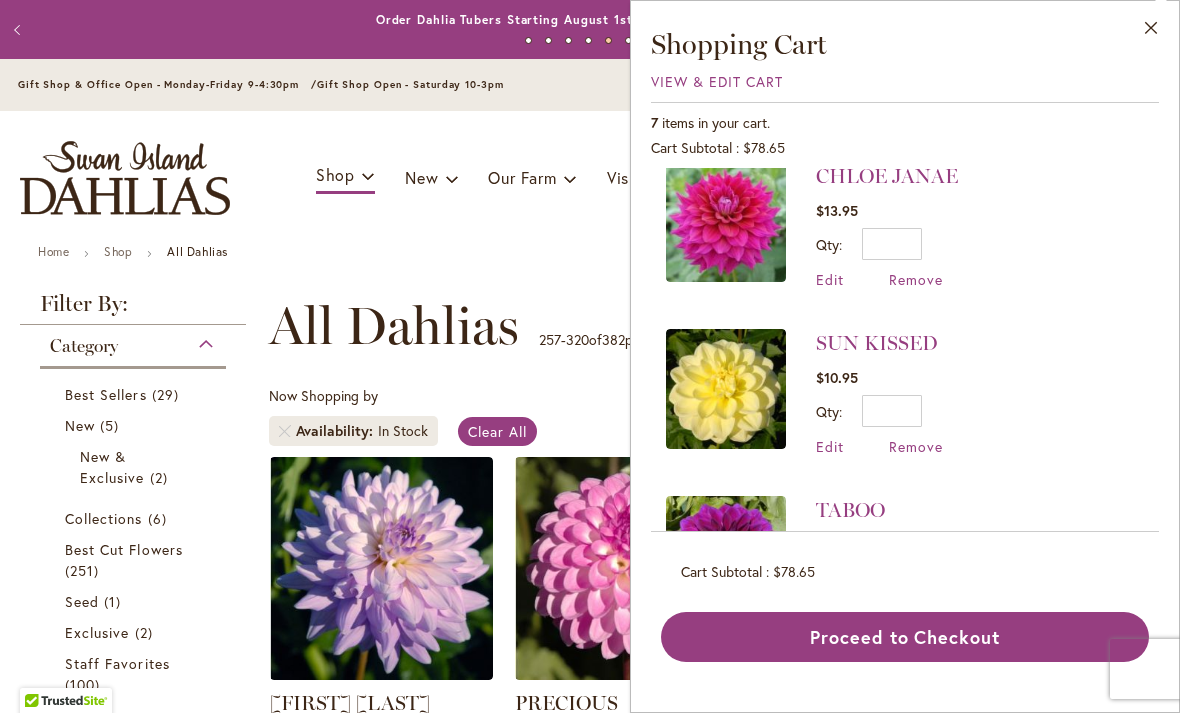 scroll, scrollTop: 189, scrollLeft: 0, axis: vertical 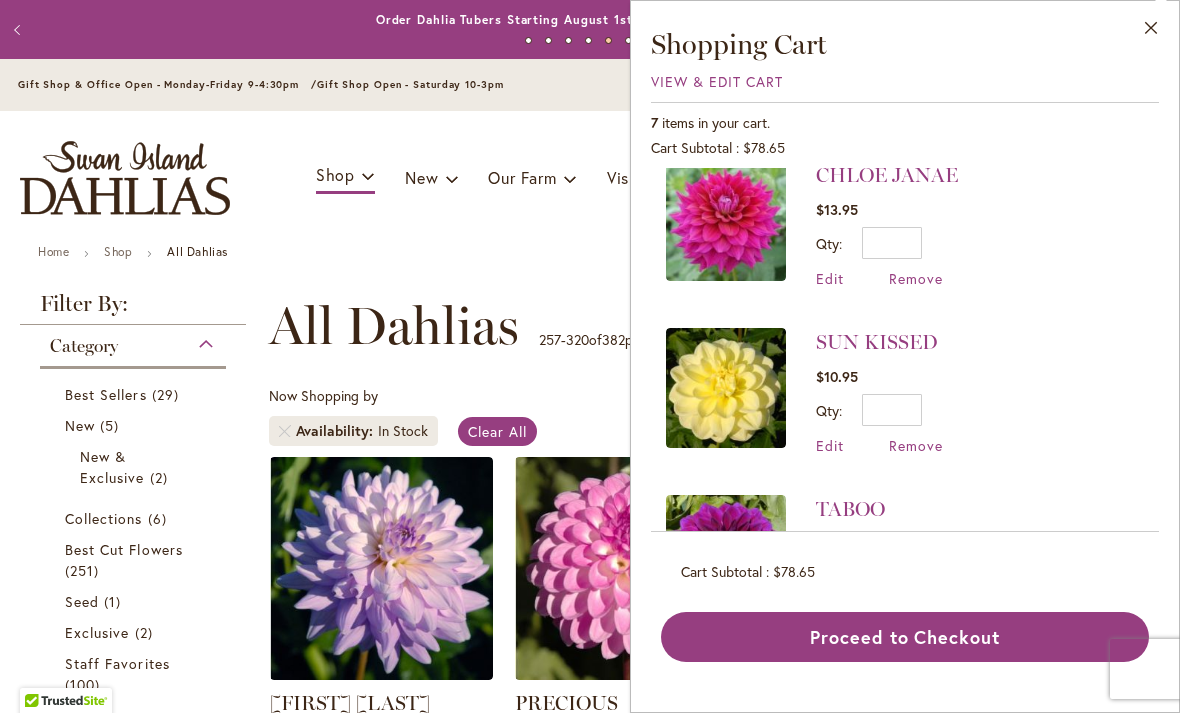 click on "SUN KISSED" at bounding box center [877, 342] 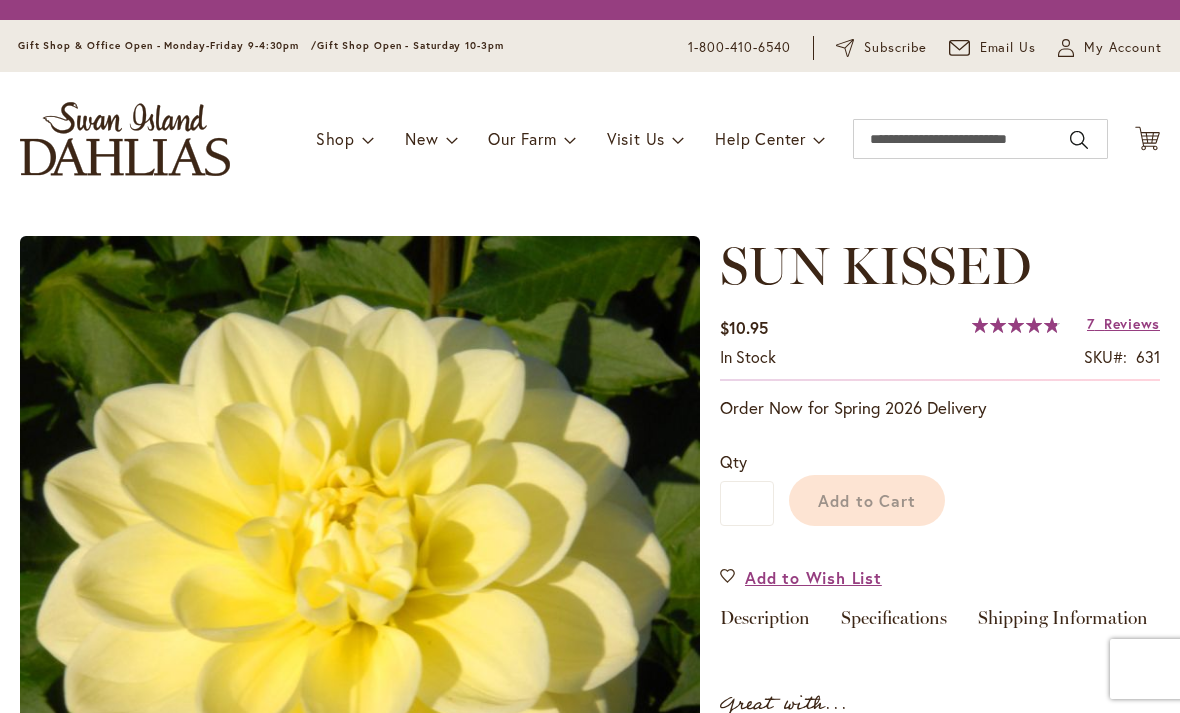 scroll, scrollTop: 0, scrollLeft: 0, axis: both 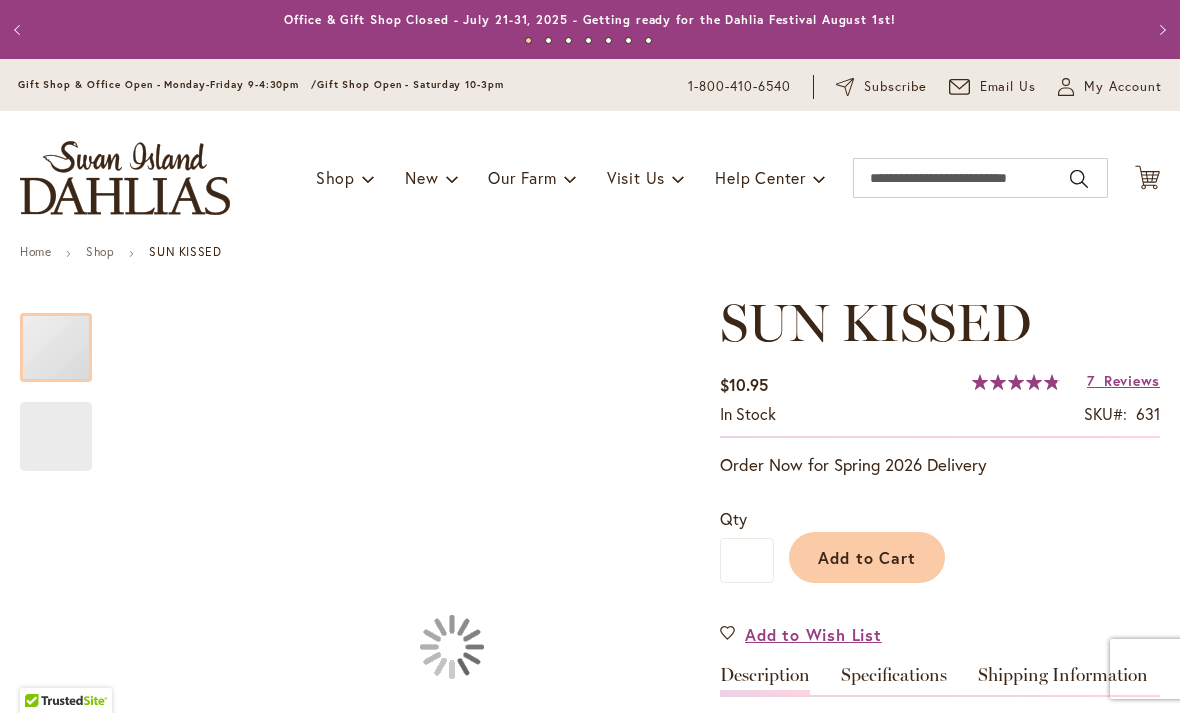 type on "****" 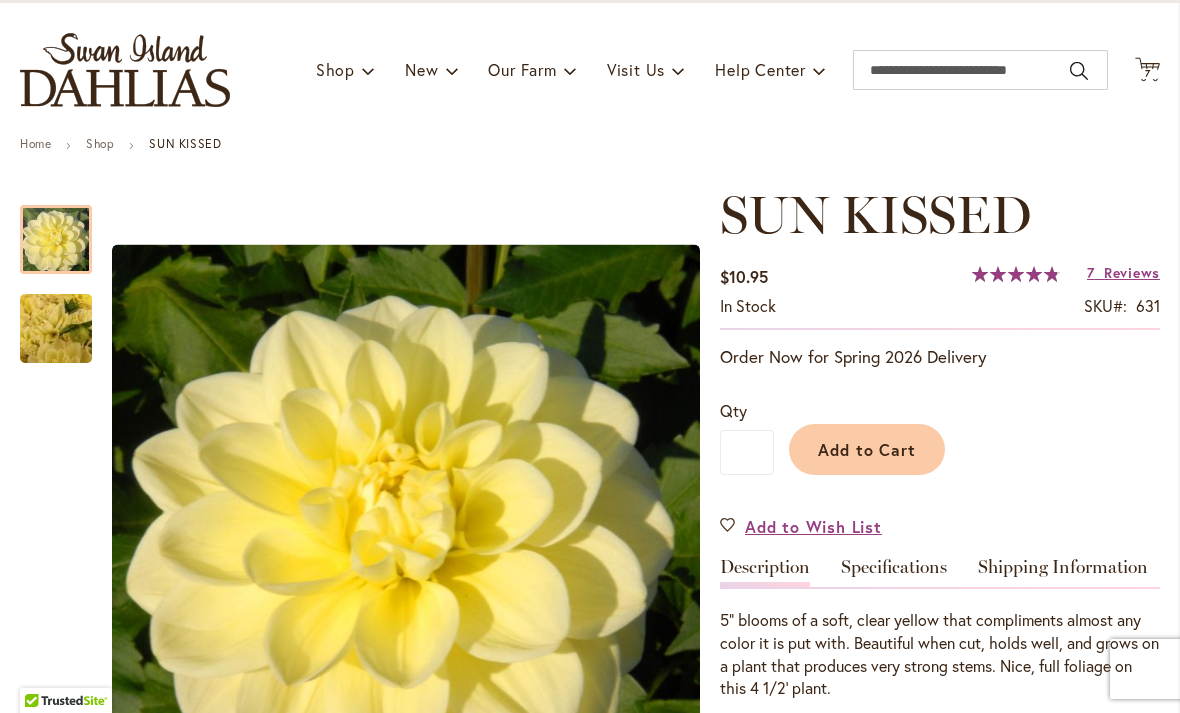 scroll, scrollTop: 103, scrollLeft: 0, axis: vertical 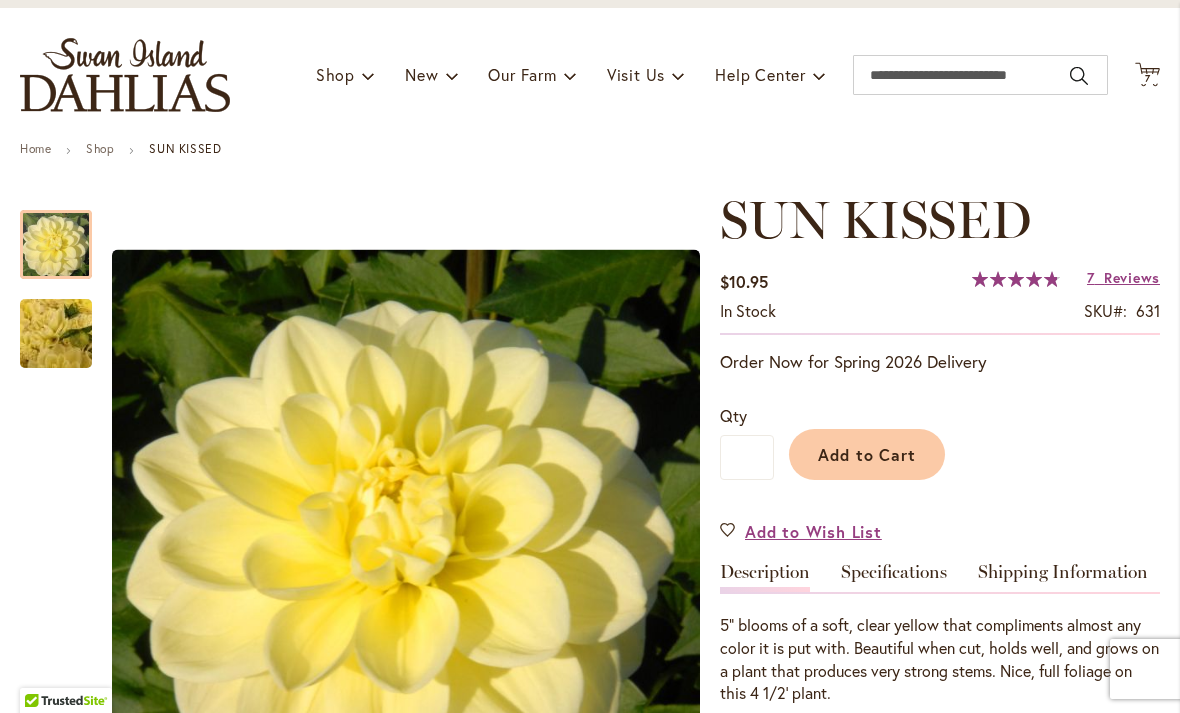 click on "7" at bounding box center (1148, 78) 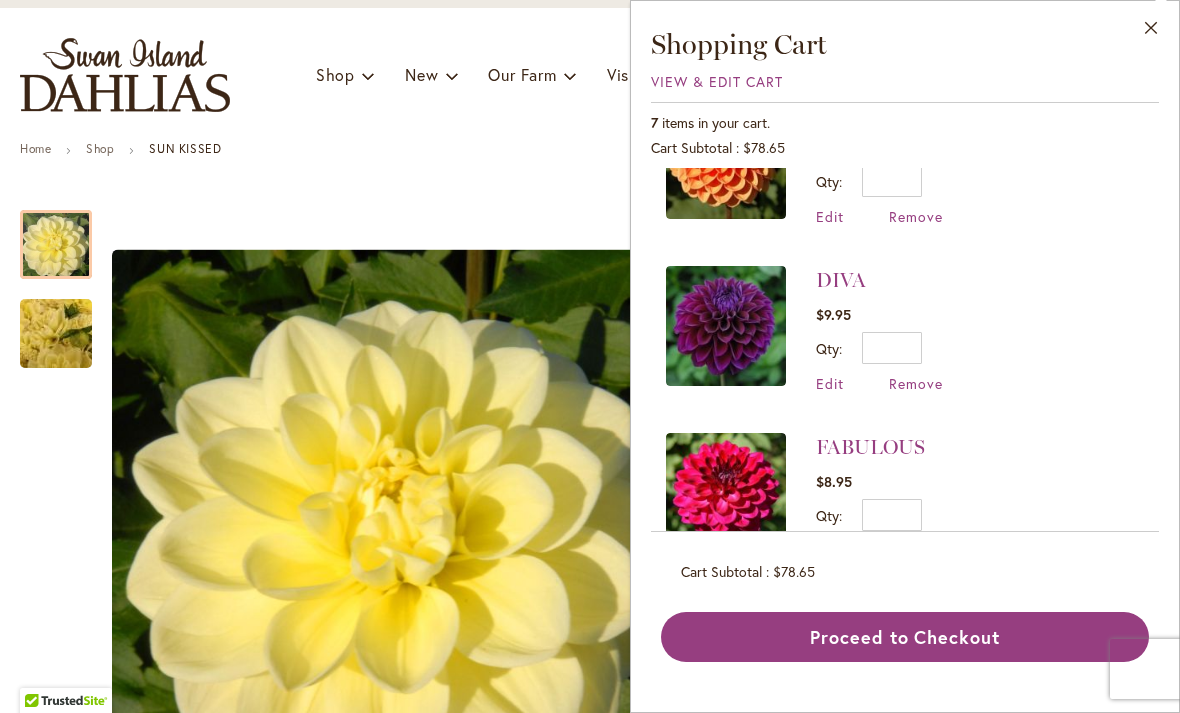 scroll, scrollTop: 751, scrollLeft: 0, axis: vertical 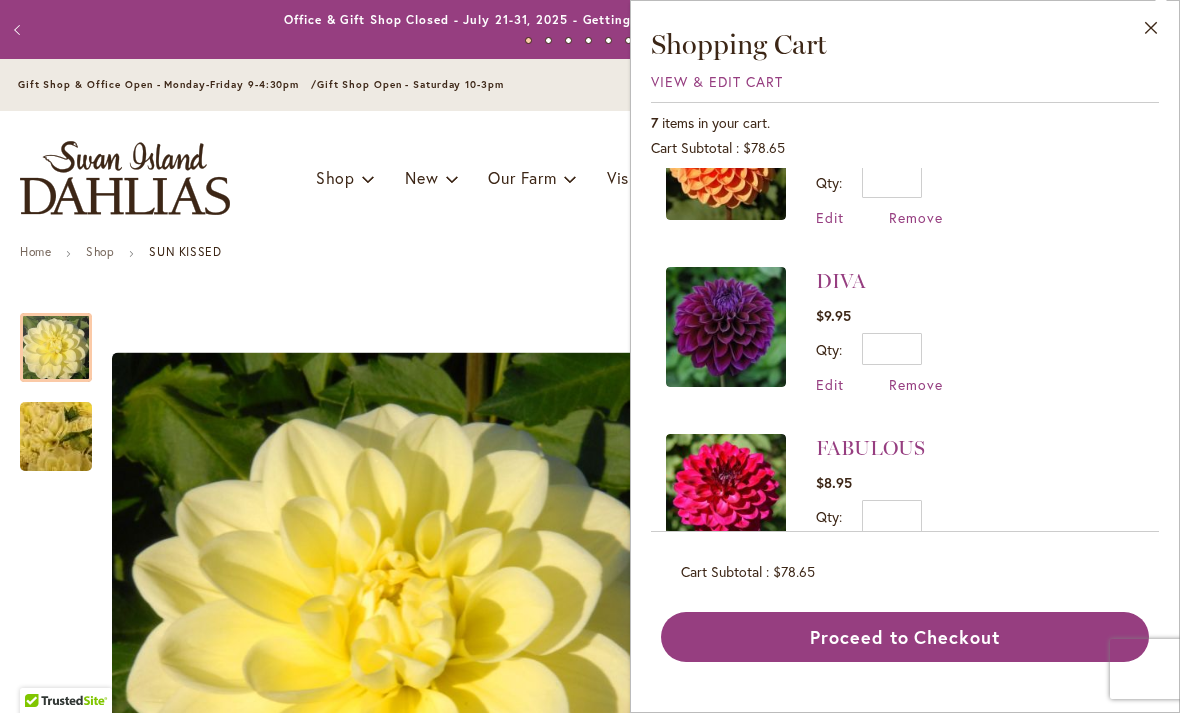 click on "Proceed to Checkout" at bounding box center [905, 637] 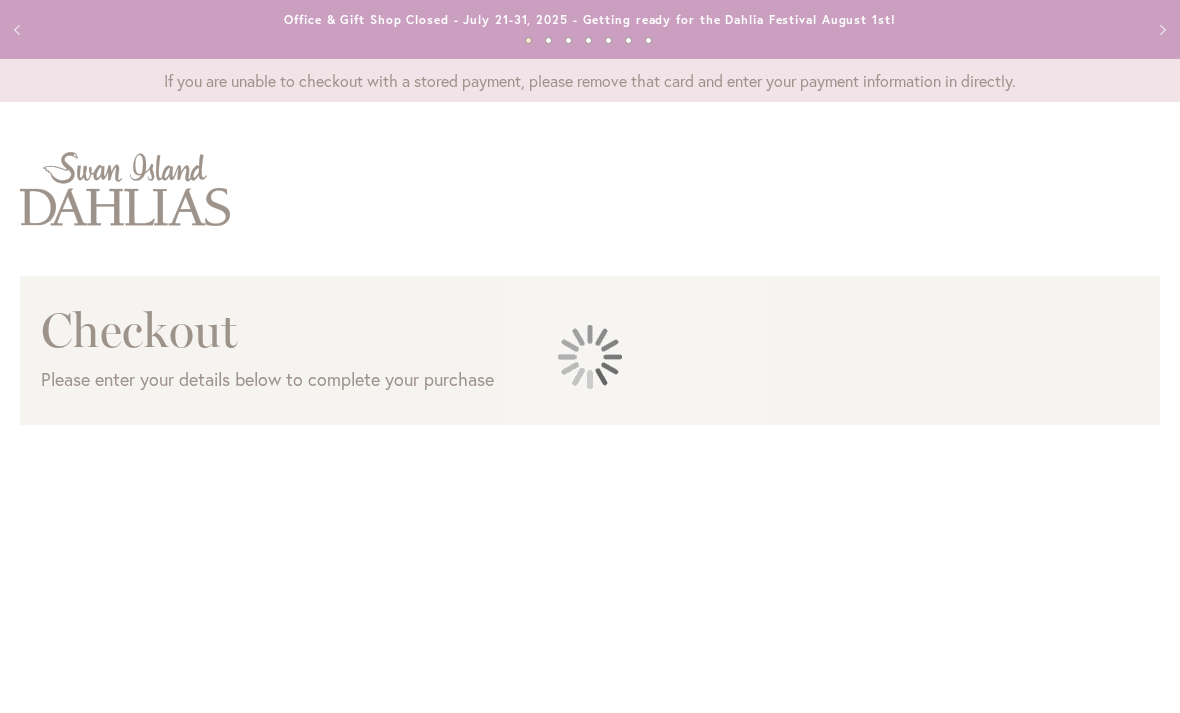 scroll, scrollTop: 0, scrollLeft: 0, axis: both 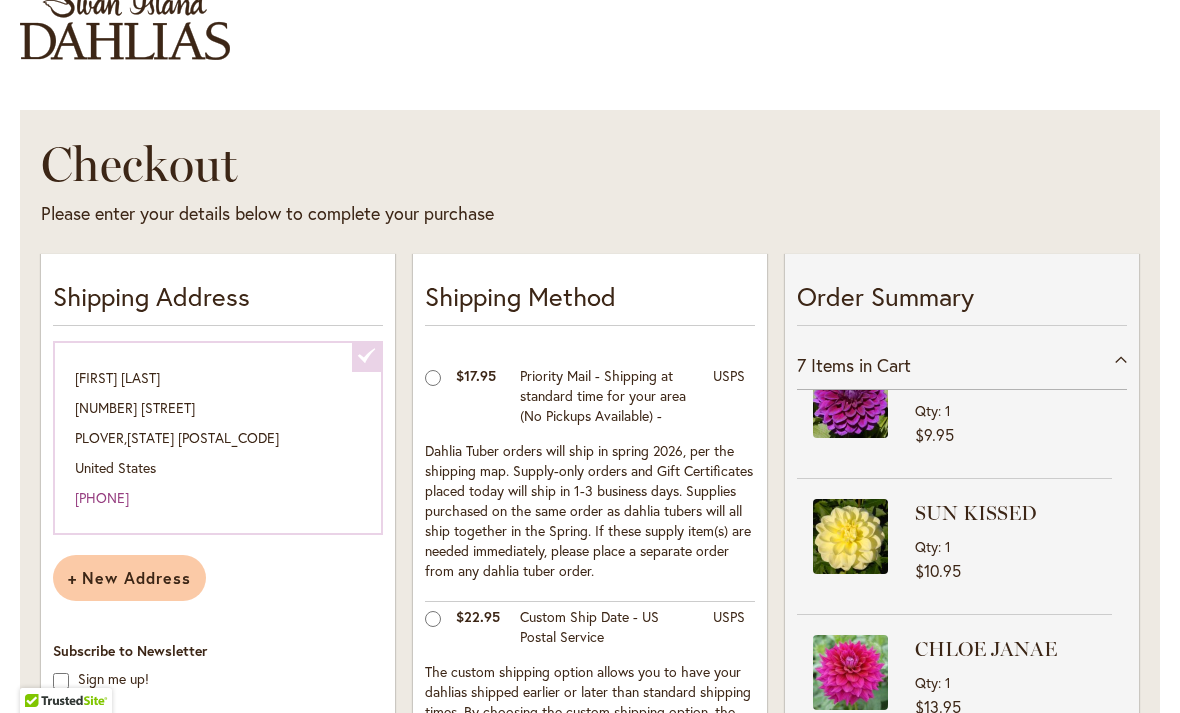 click on "SUN KISSED
Qty
1
$10.95" at bounding box center (954, 546) 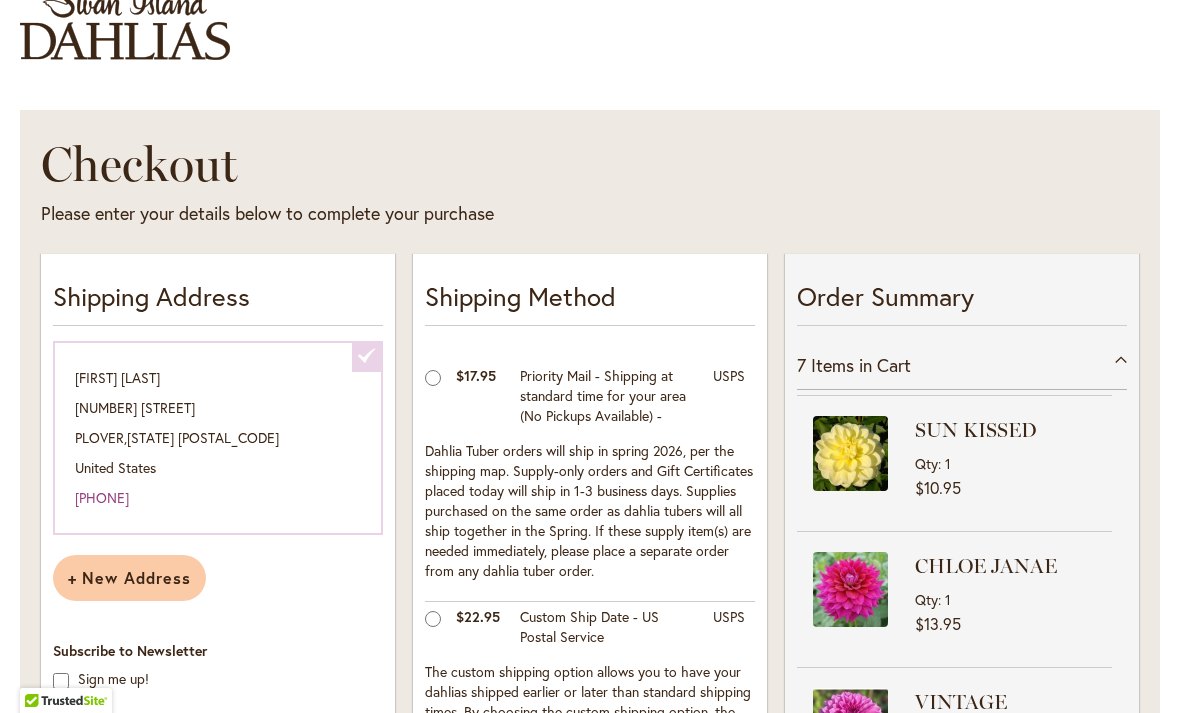 scroll, scrollTop: 537, scrollLeft: 0, axis: vertical 